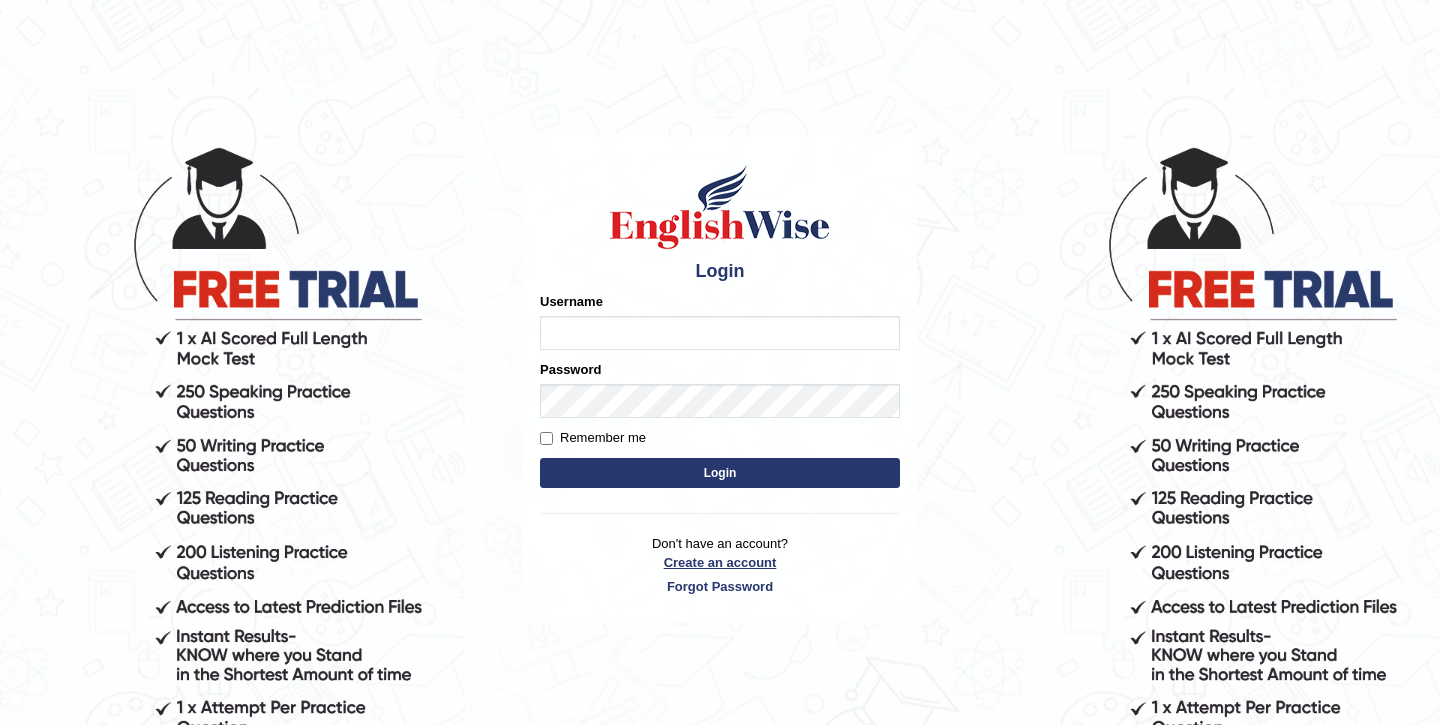scroll, scrollTop: 0, scrollLeft: 0, axis: both 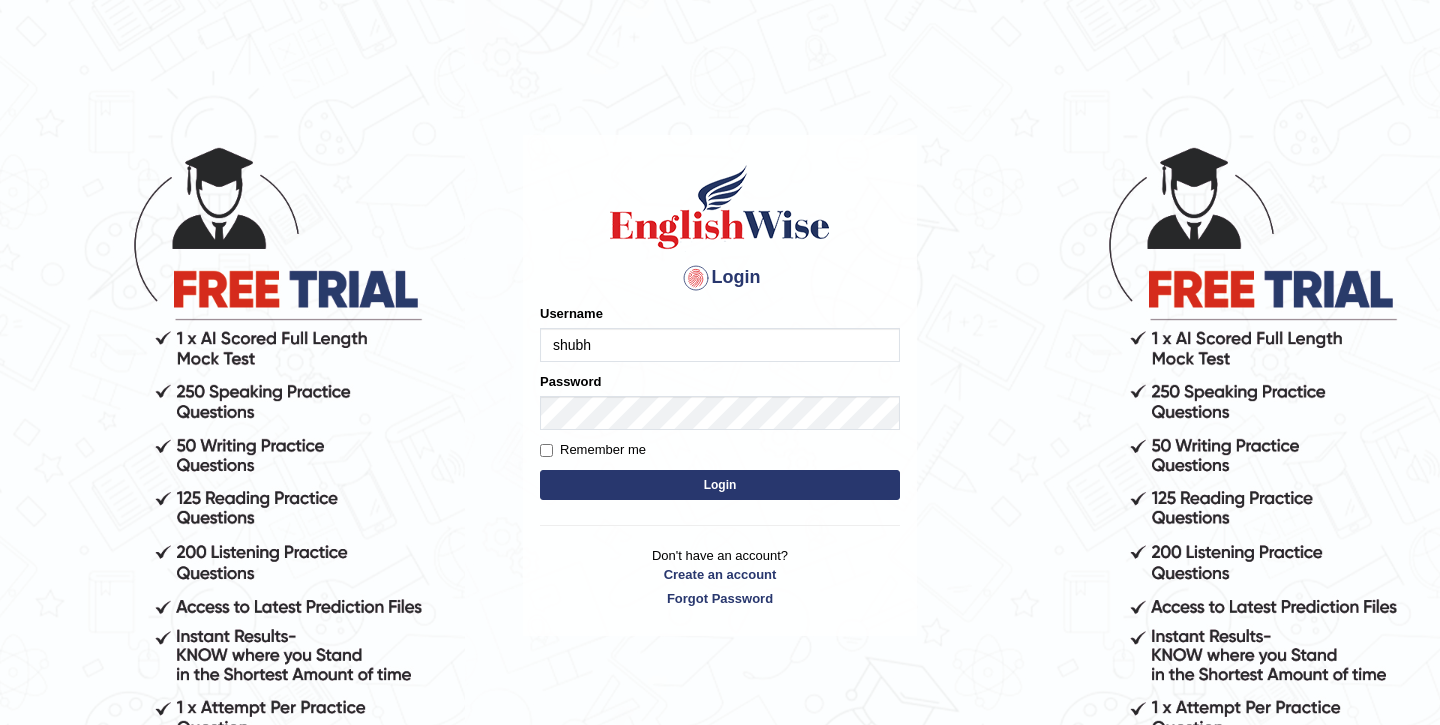 type on "shubham04" 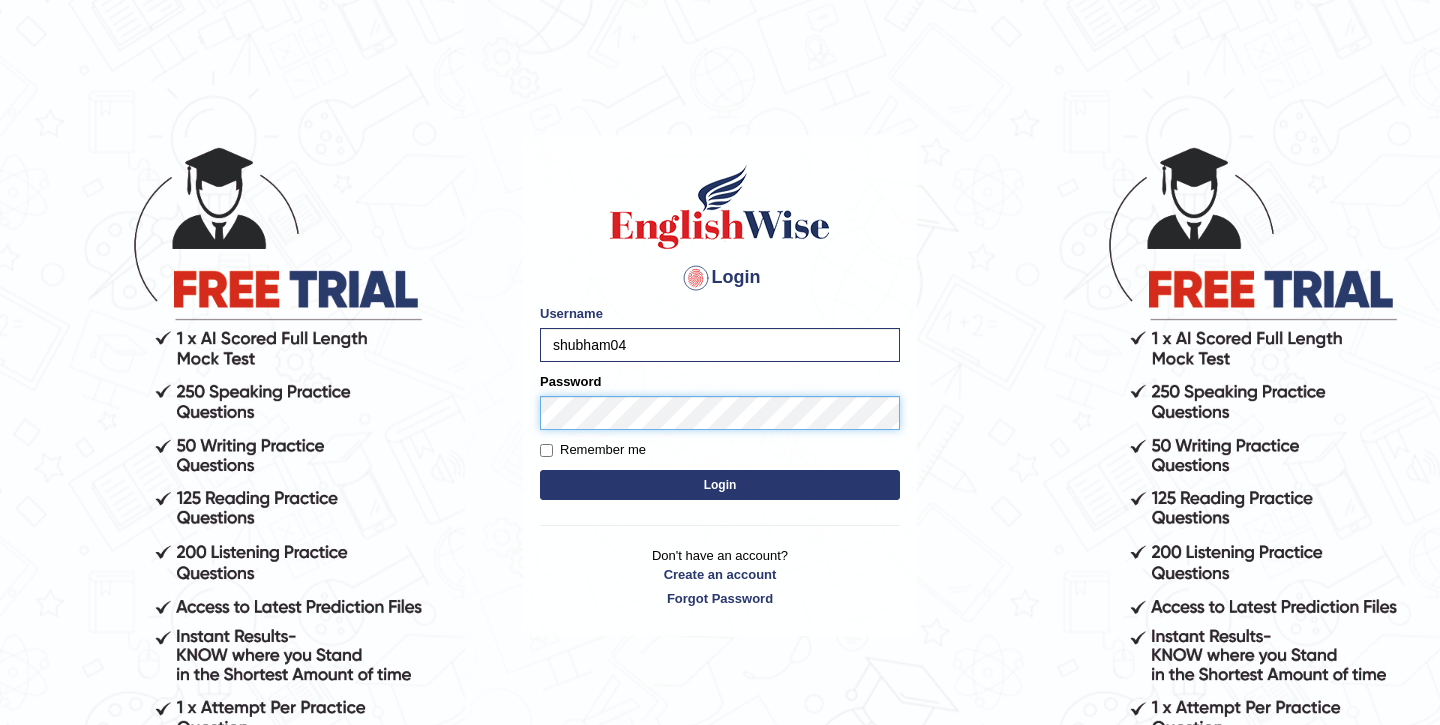 click on "Login" at bounding box center [720, 485] 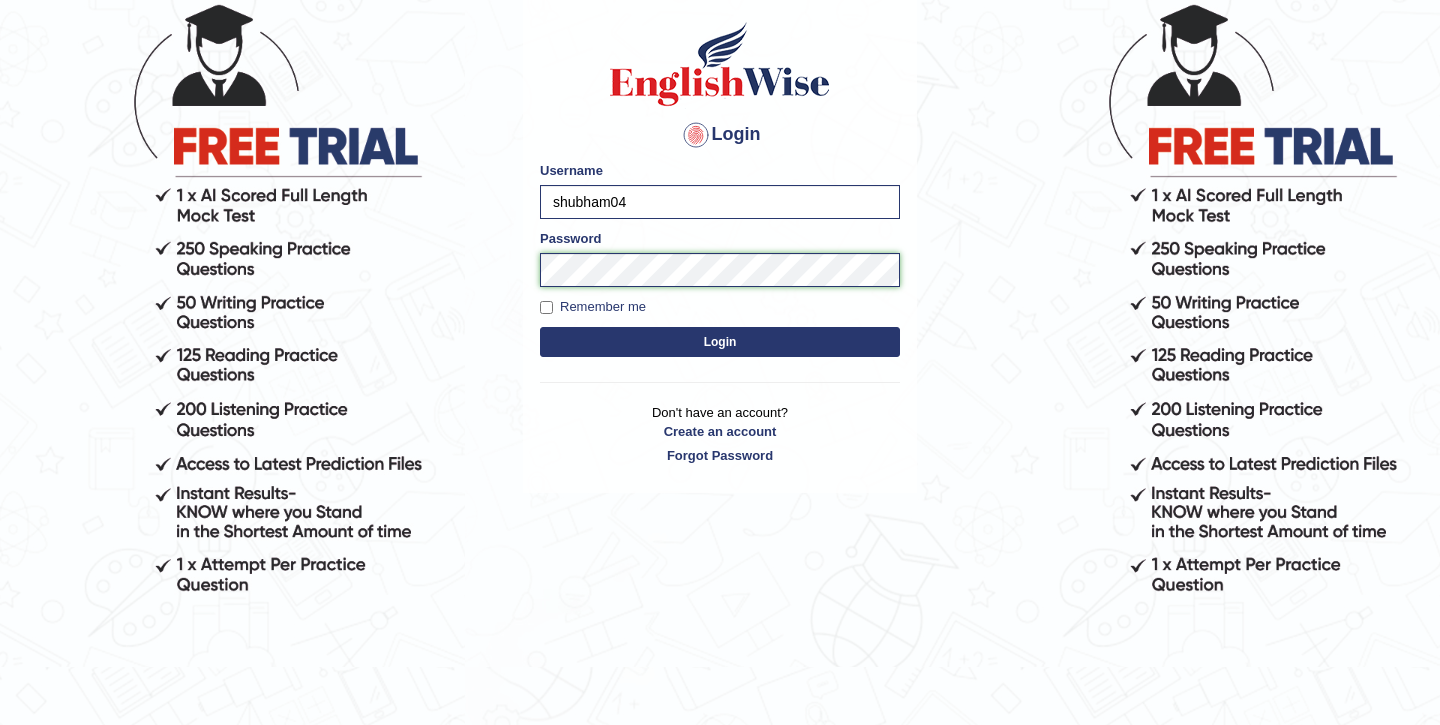 scroll, scrollTop: 178, scrollLeft: 0, axis: vertical 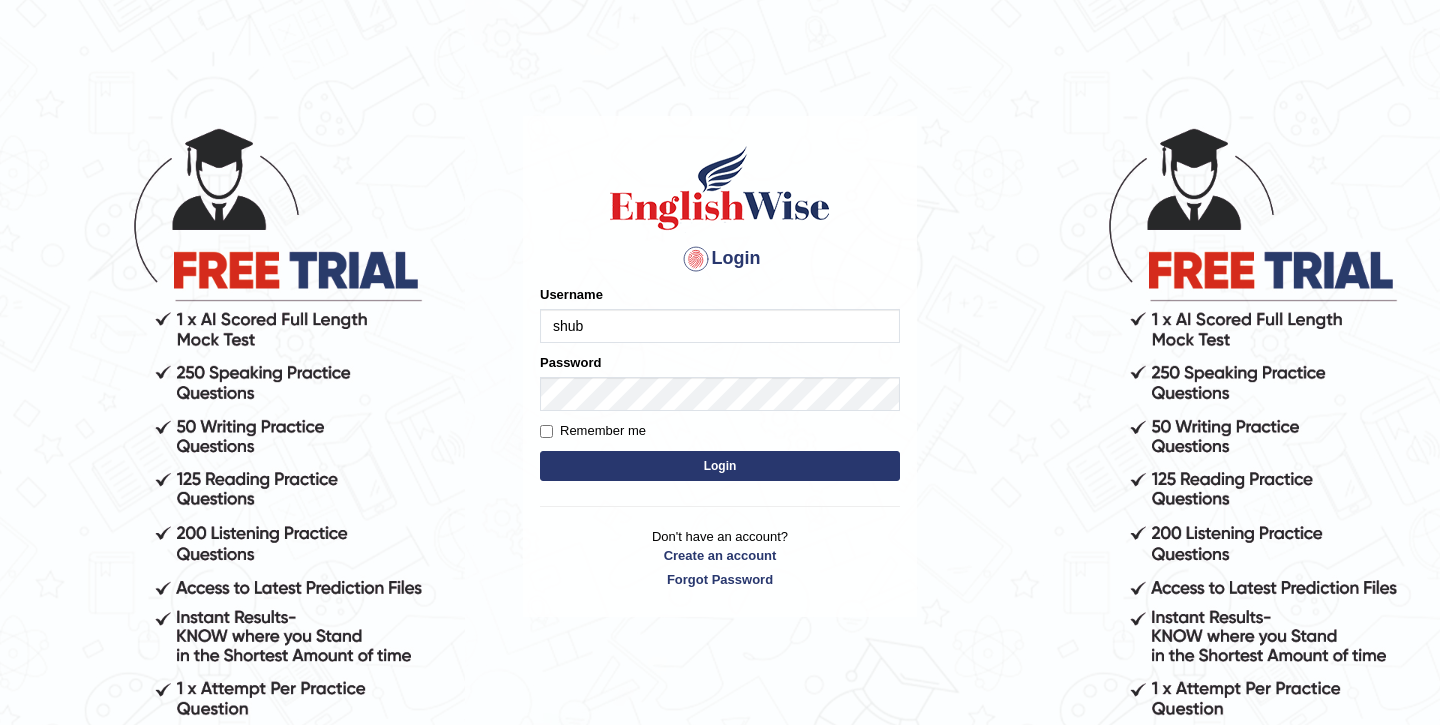 type on "shubham04" 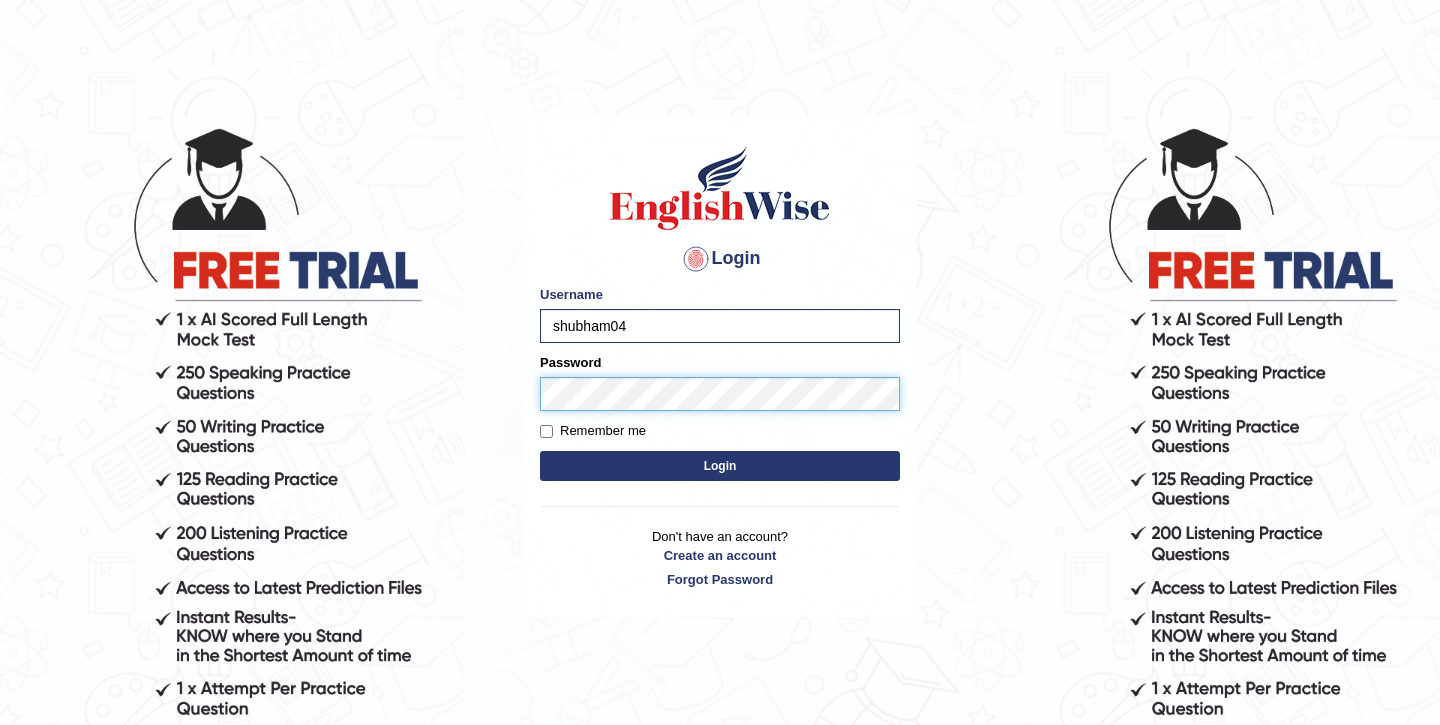 click on "Login" at bounding box center (720, 466) 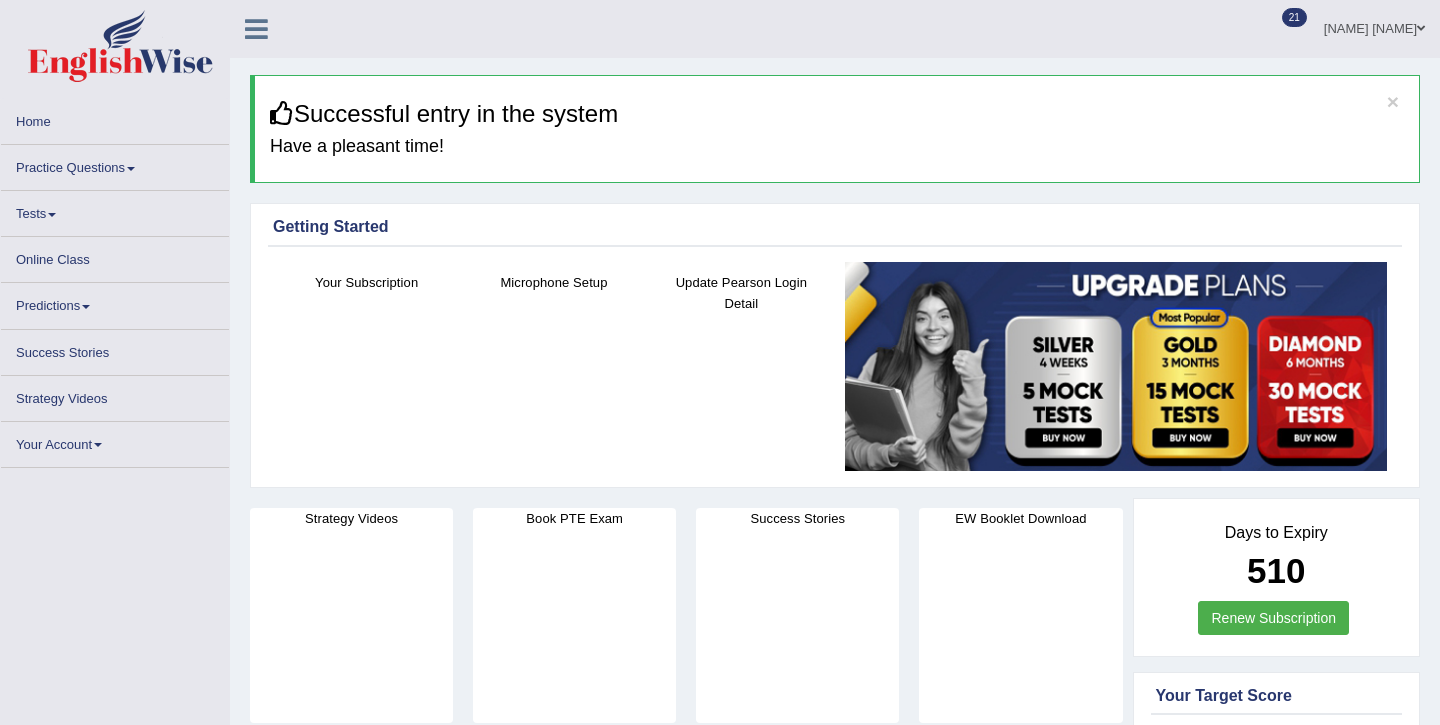 scroll, scrollTop: 0, scrollLeft: 0, axis: both 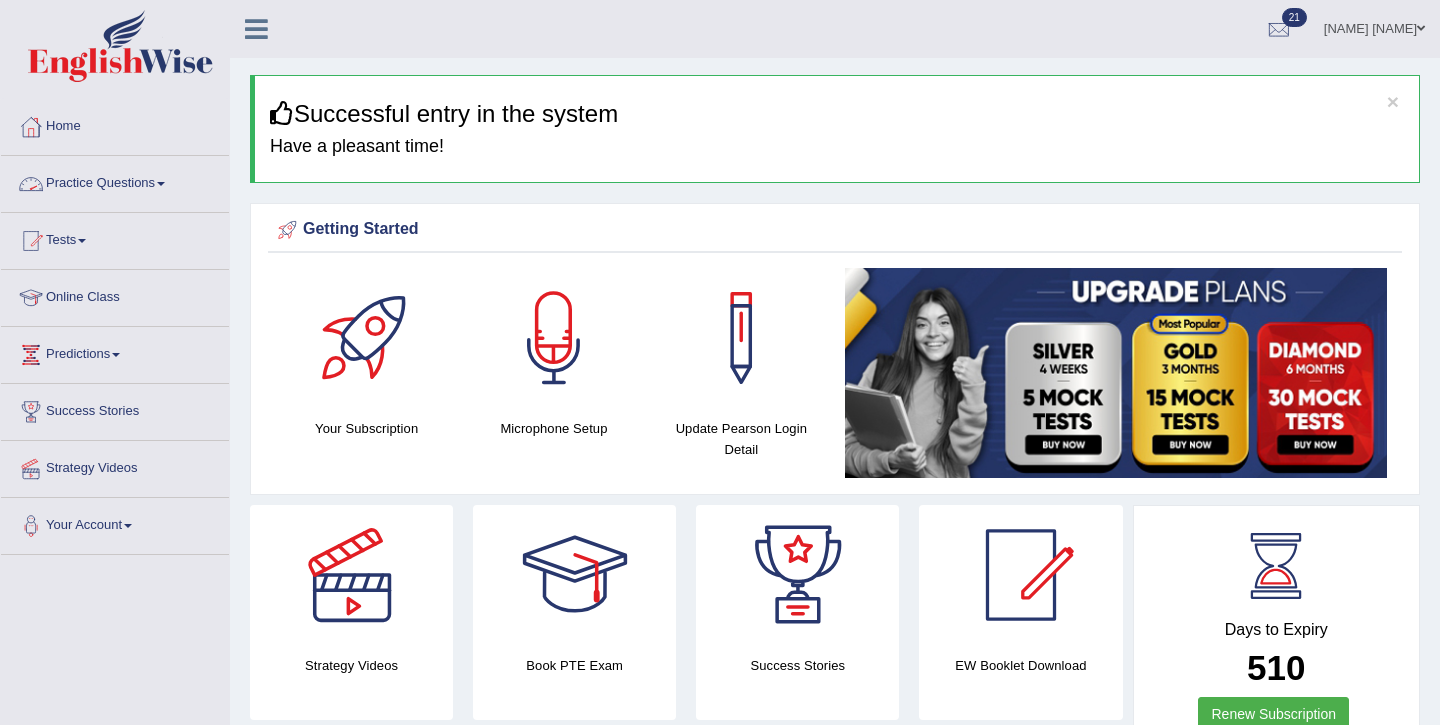 click on "Practice Questions" at bounding box center (115, 181) 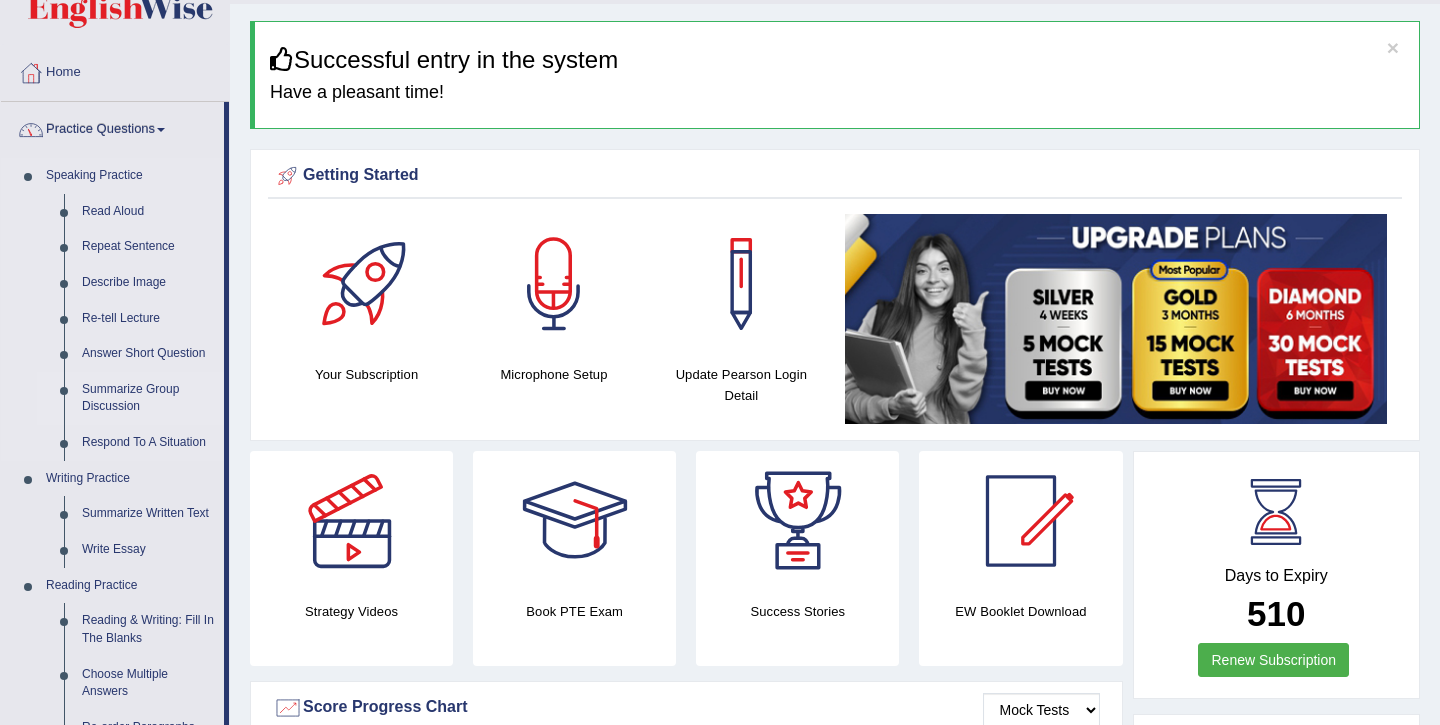 scroll, scrollTop: 62, scrollLeft: 0, axis: vertical 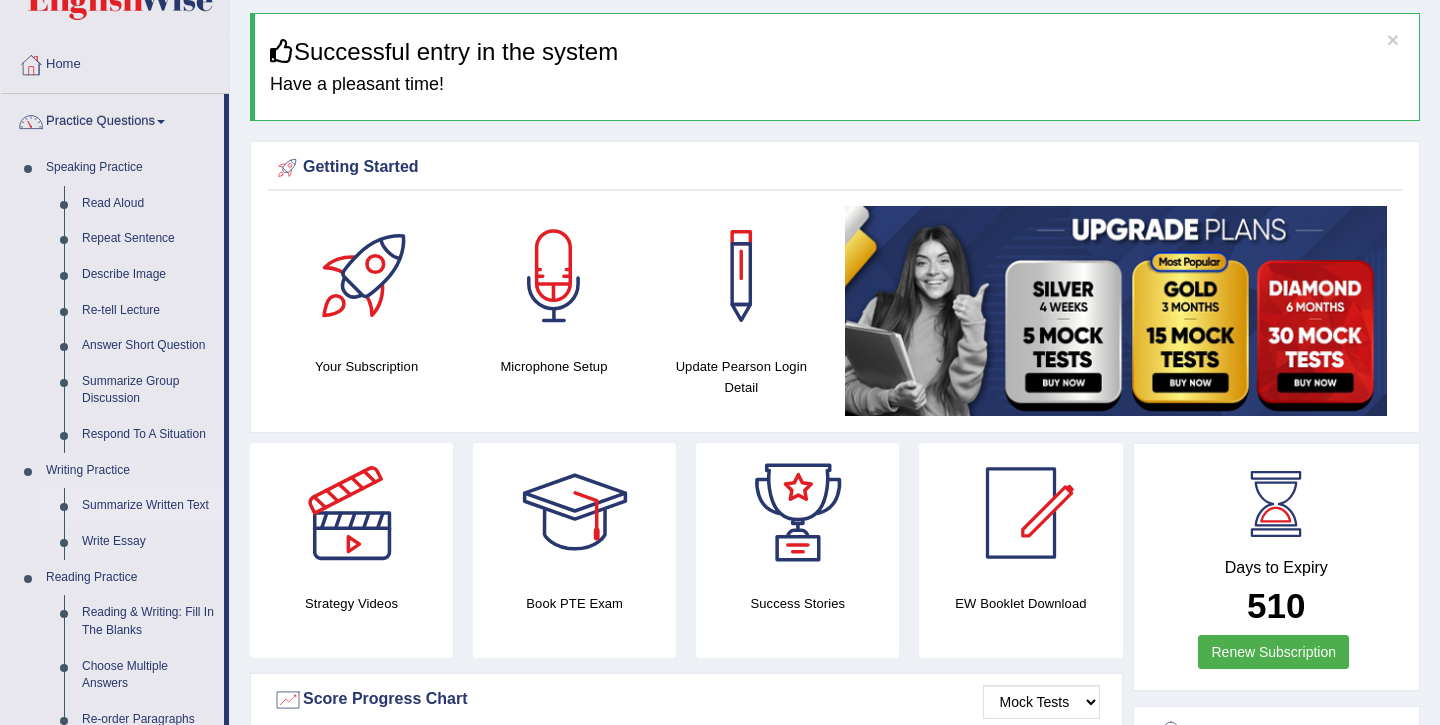 click on "Summarize Written Text" at bounding box center (148, 506) 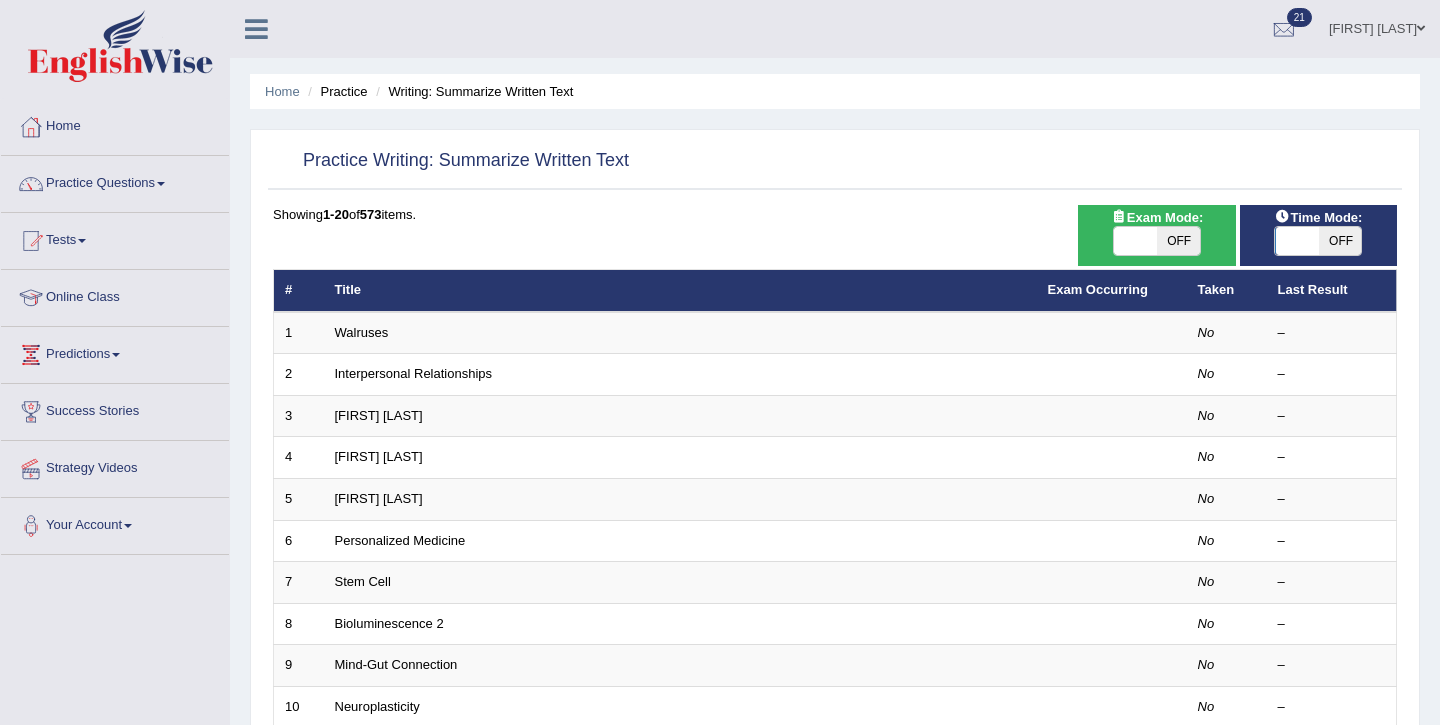 scroll, scrollTop: 2, scrollLeft: 0, axis: vertical 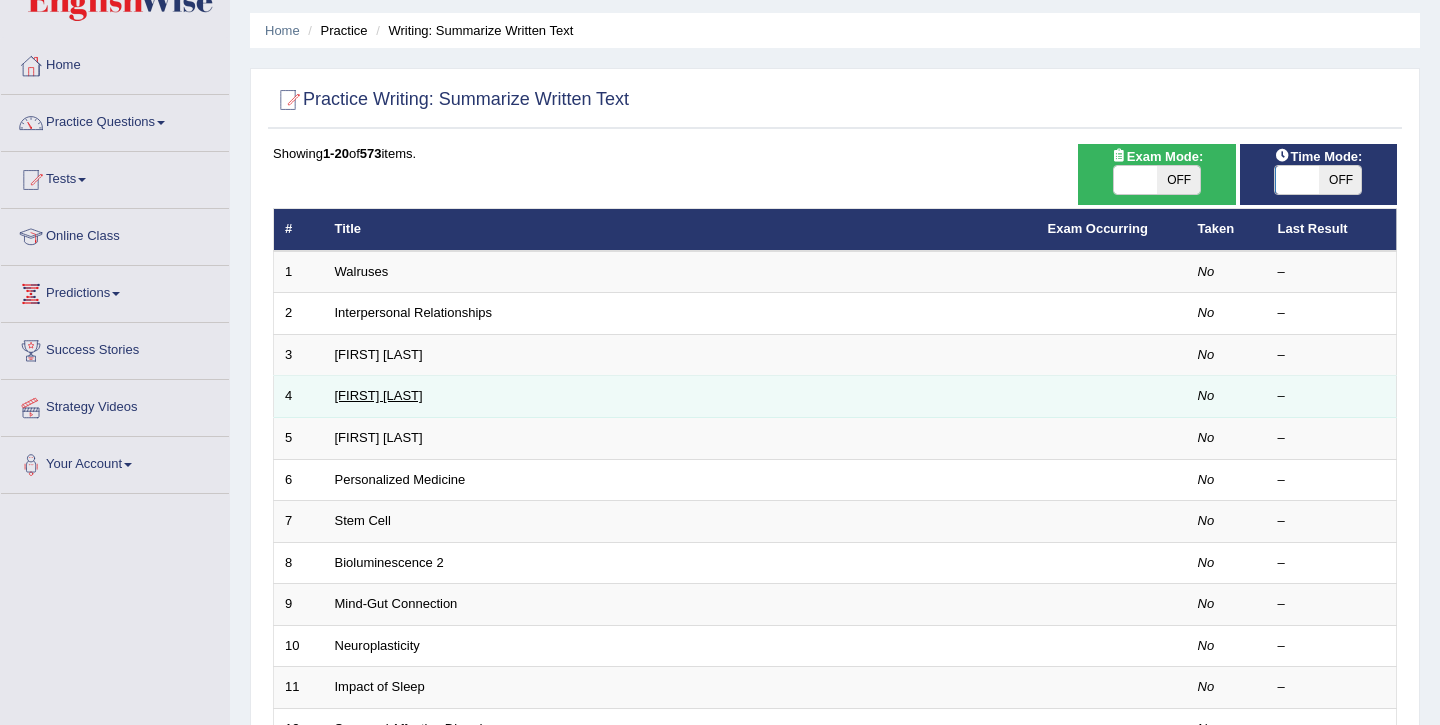 click on "Jonas Salk" at bounding box center (379, 395) 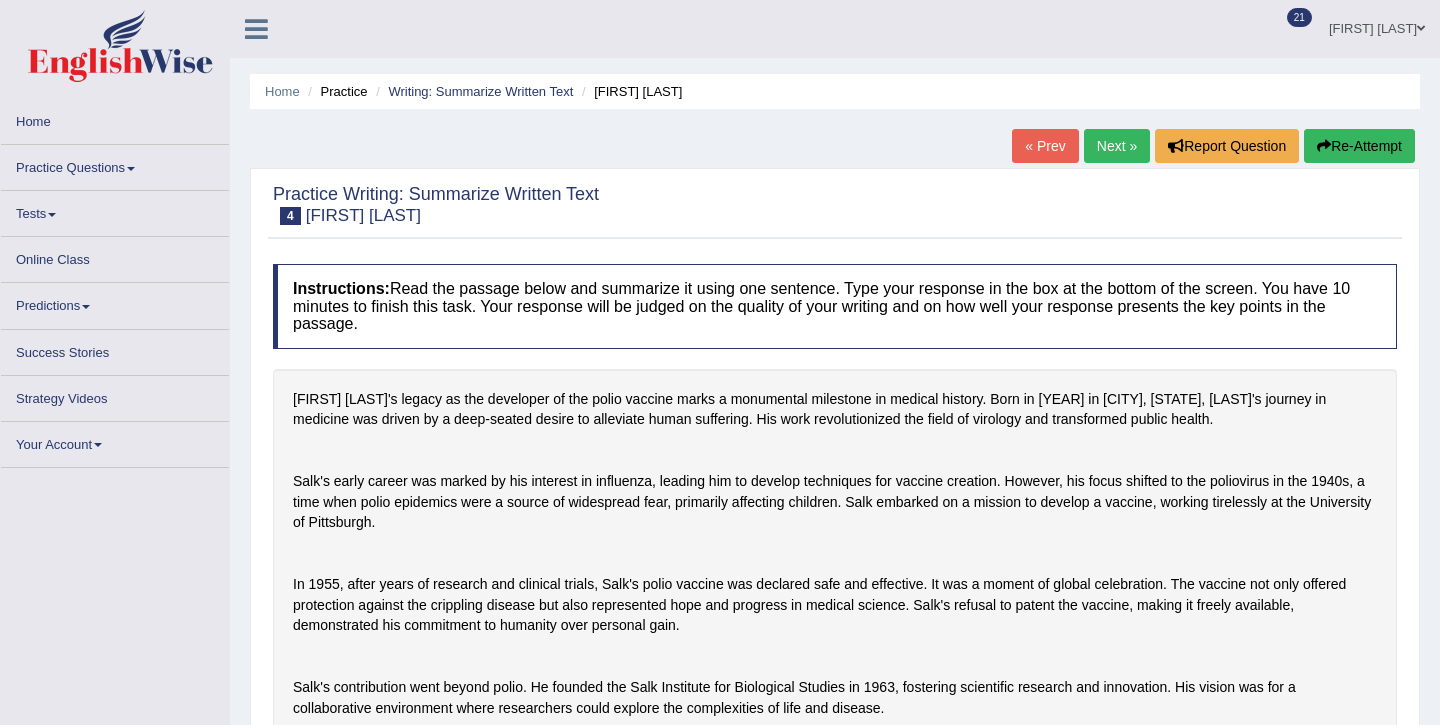 scroll, scrollTop: 48, scrollLeft: 0, axis: vertical 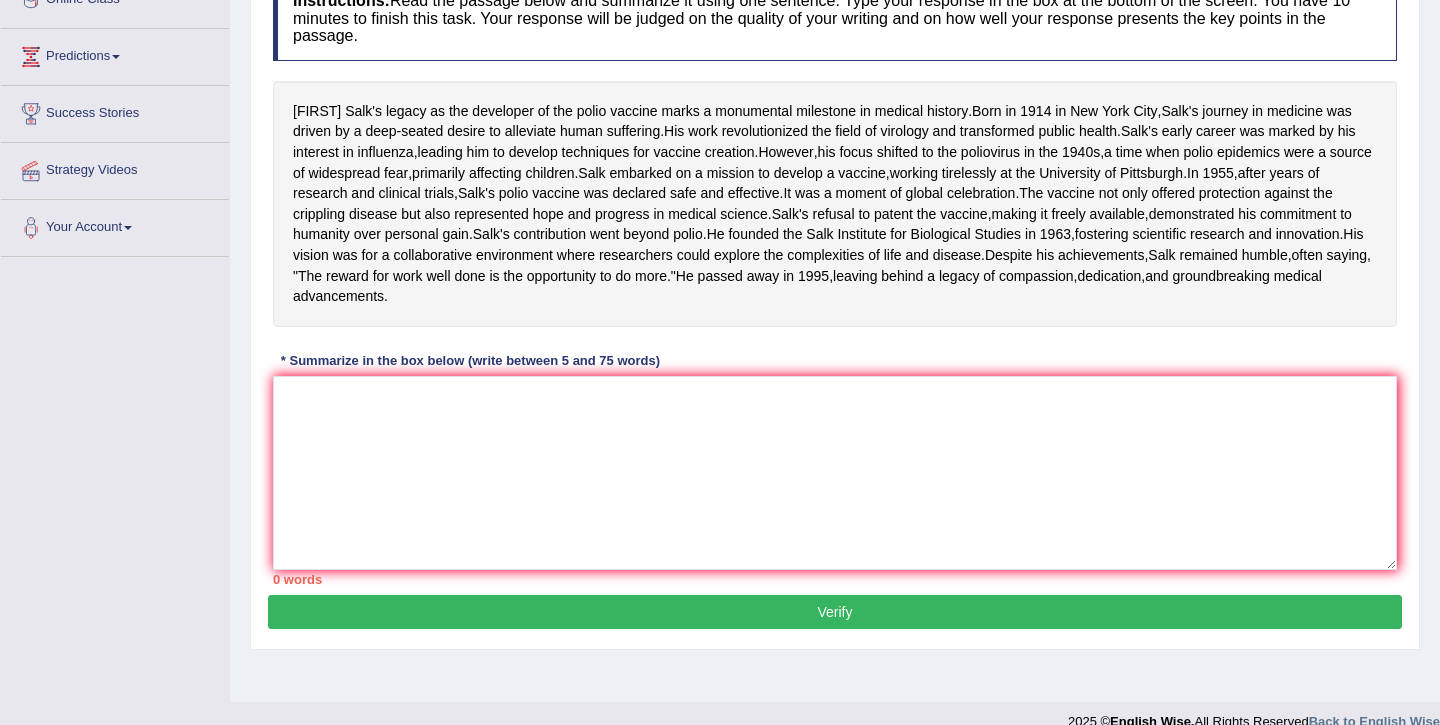drag, startPoint x: 298, startPoint y: 111, endPoint x: 621, endPoint y: 98, distance: 323.2615 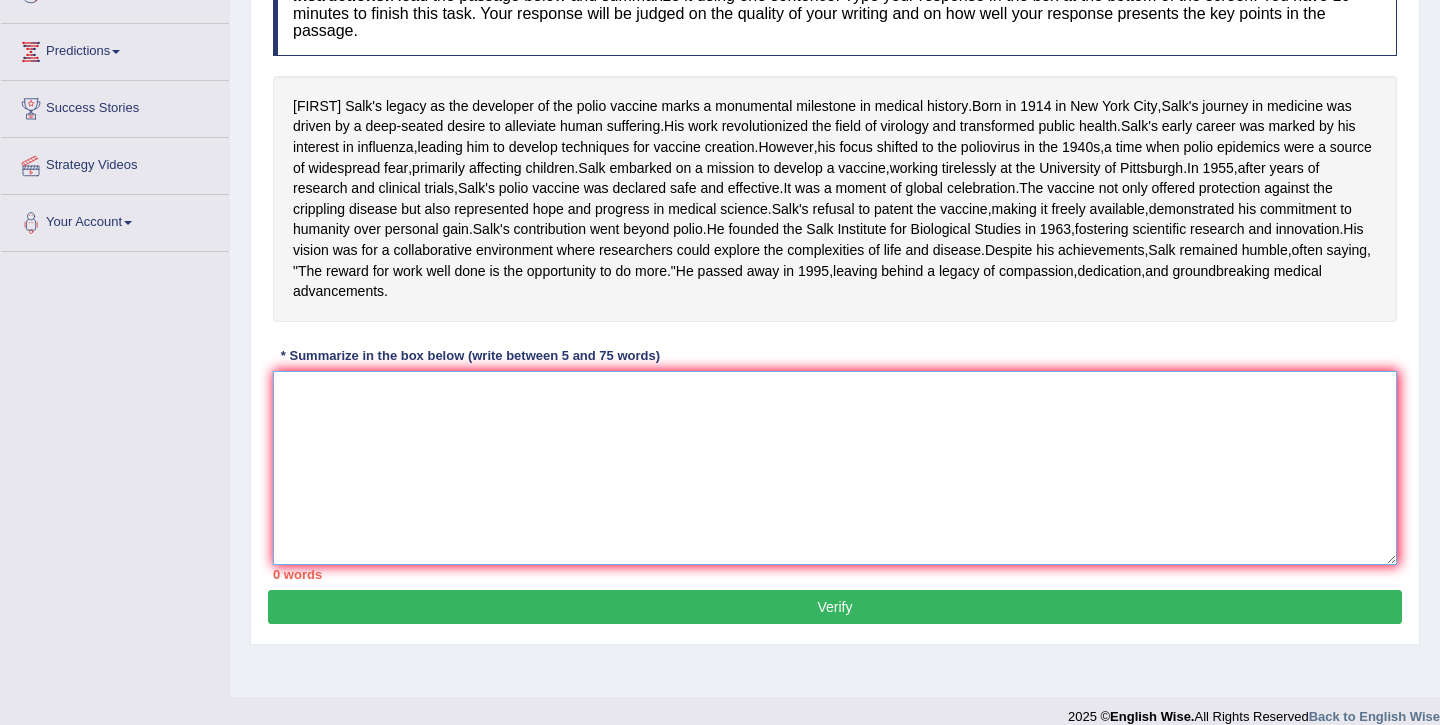 click at bounding box center [835, 468] 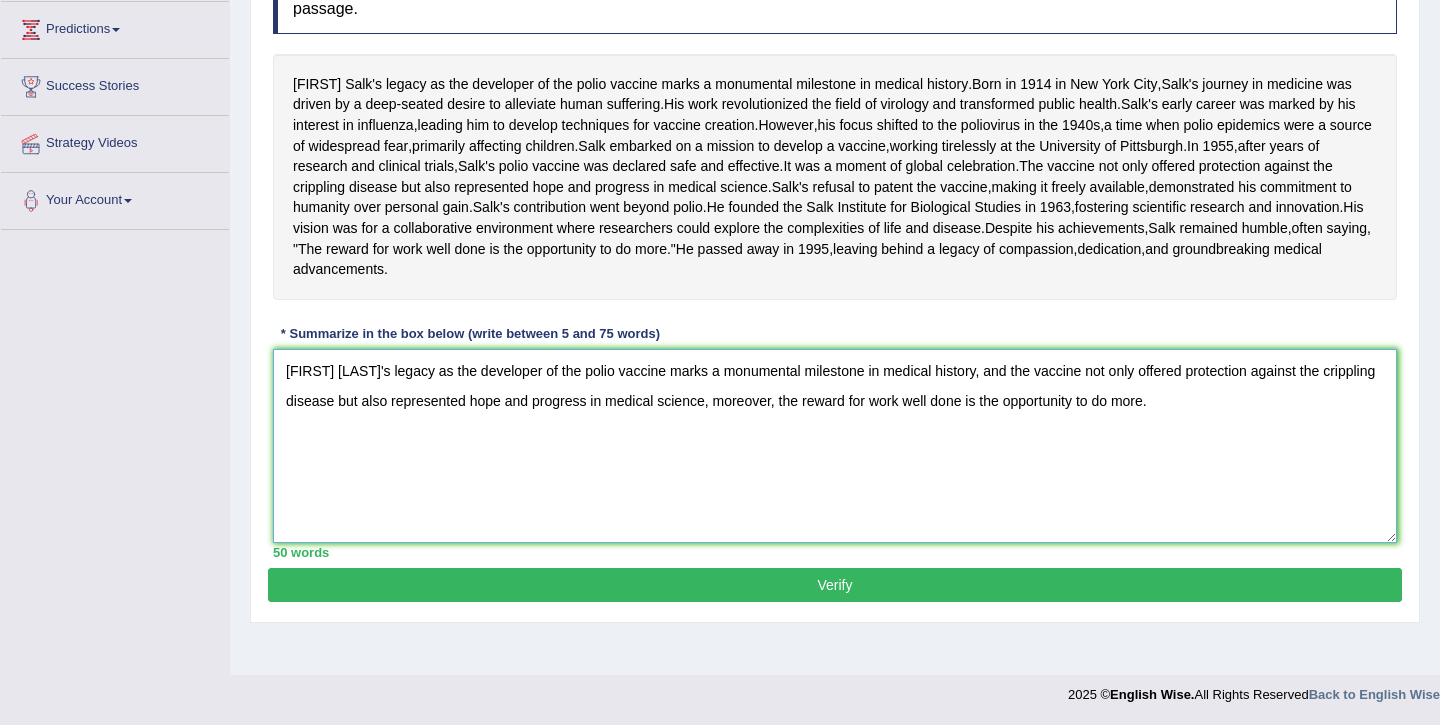 scroll, scrollTop: 412, scrollLeft: 0, axis: vertical 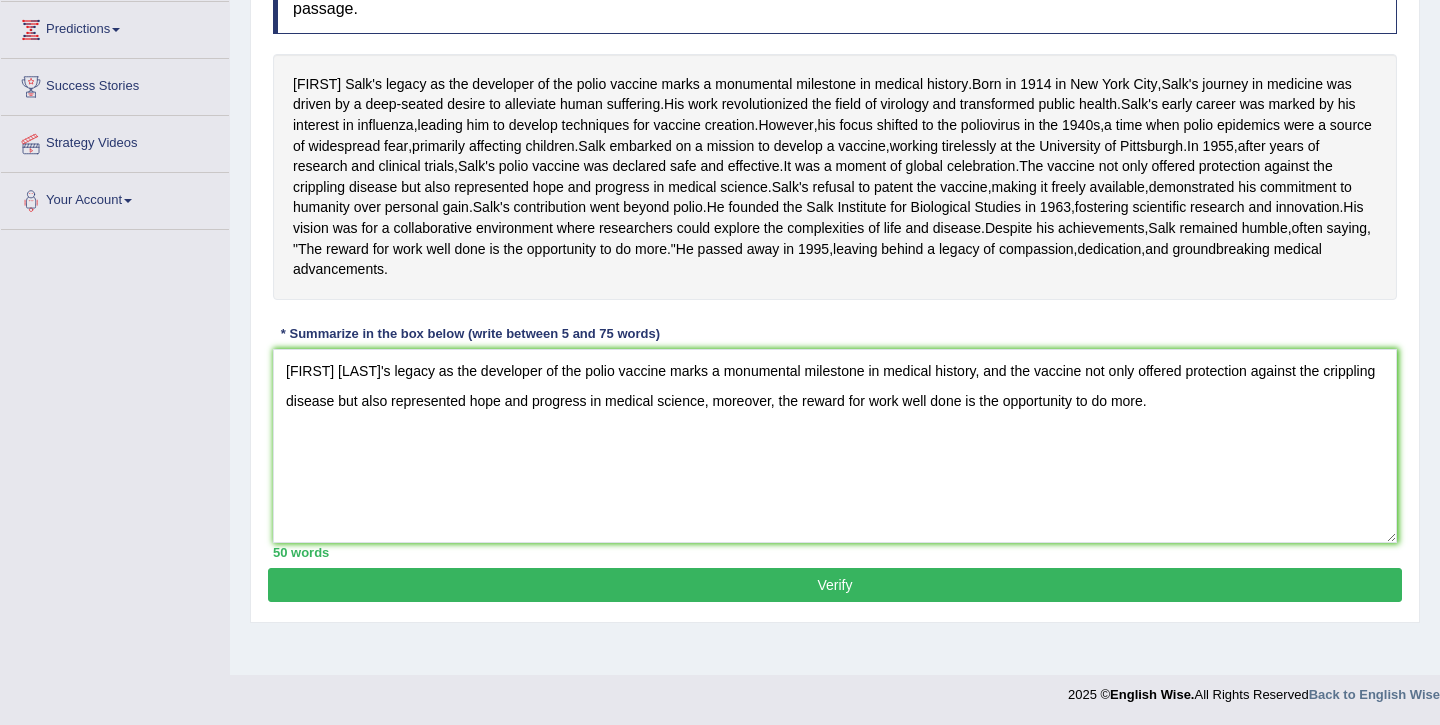 click on "Verify" at bounding box center [835, 585] 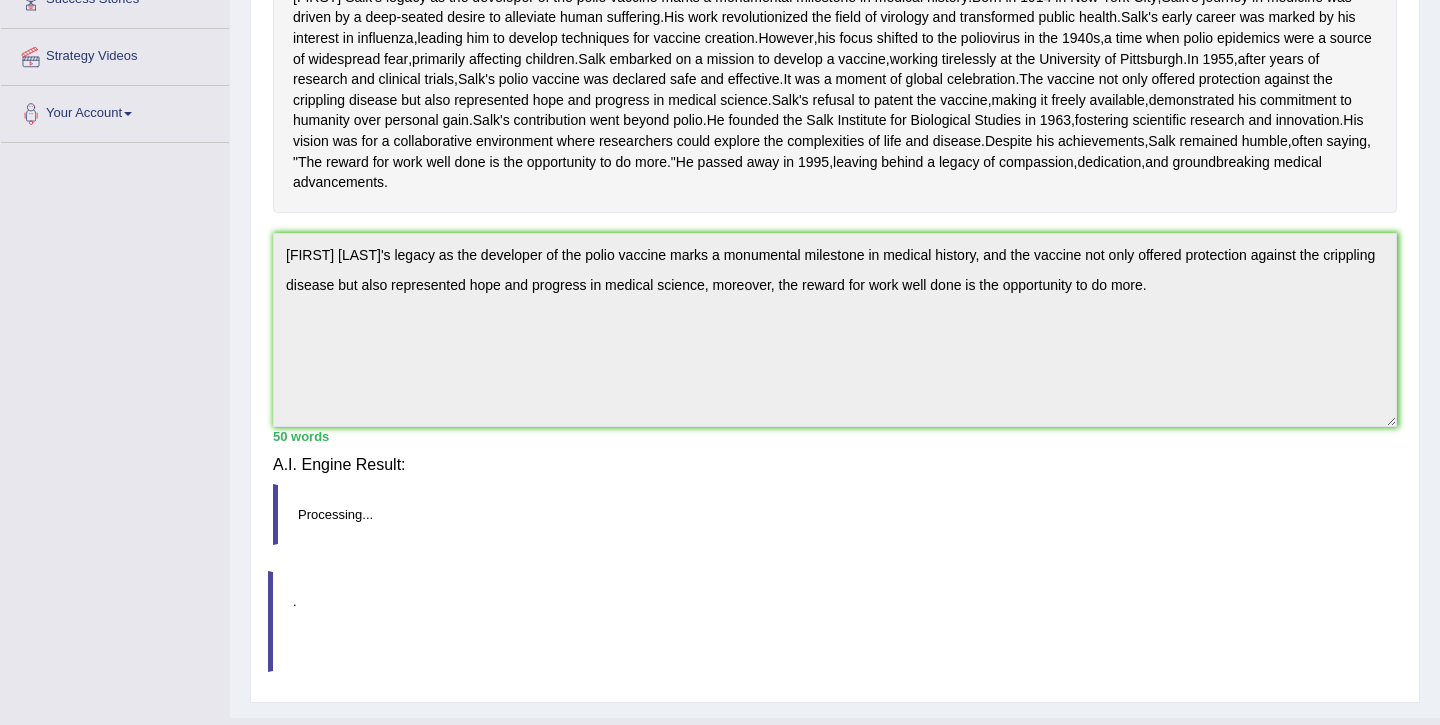 scroll, scrollTop: 412, scrollLeft: 0, axis: vertical 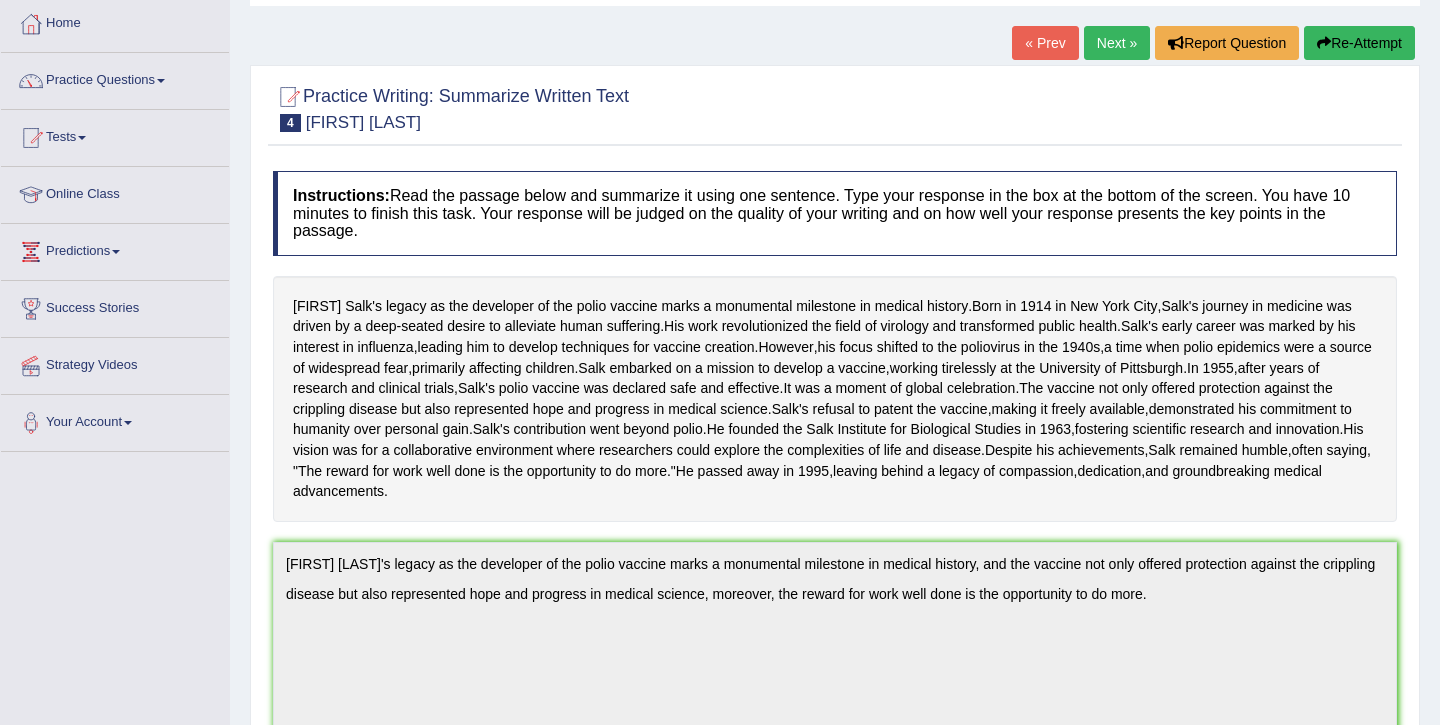 click on "Next »" at bounding box center (1117, 43) 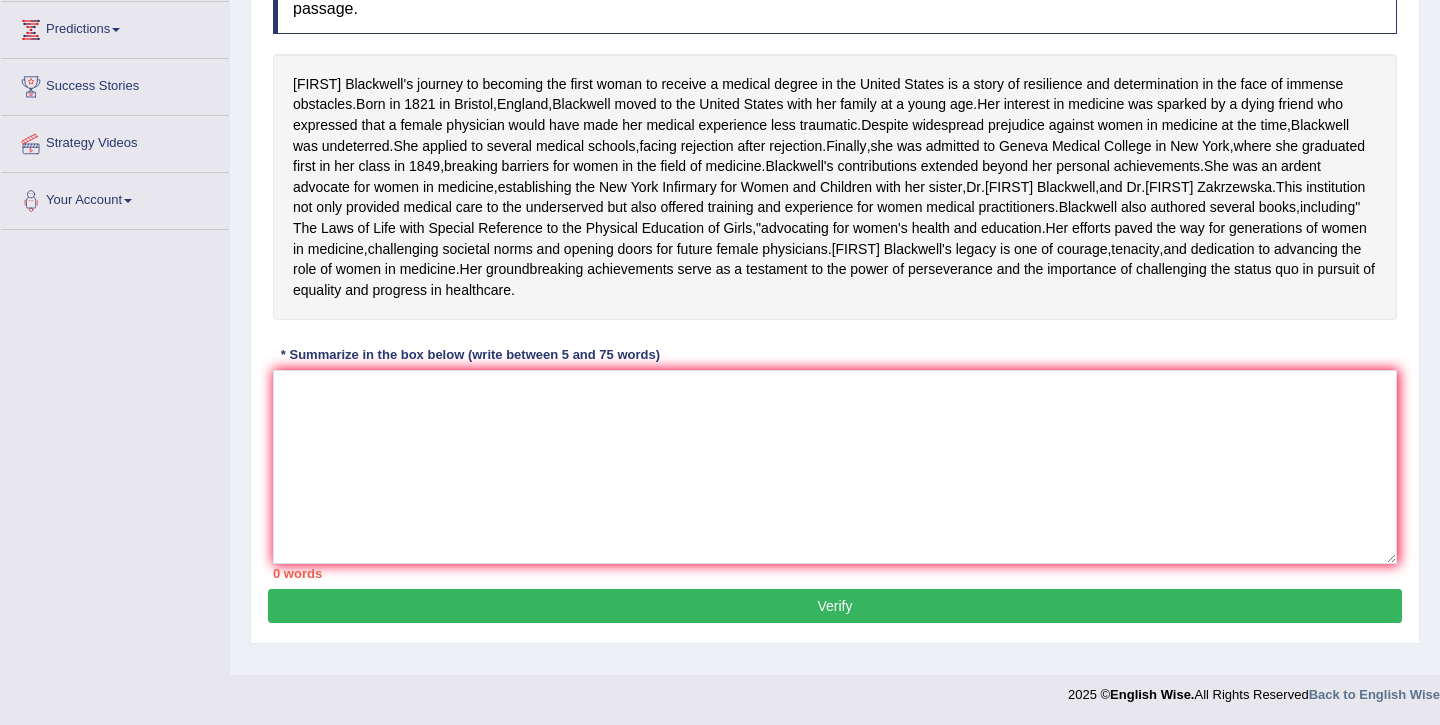 scroll, scrollTop: 412, scrollLeft: 0, axis: vertical 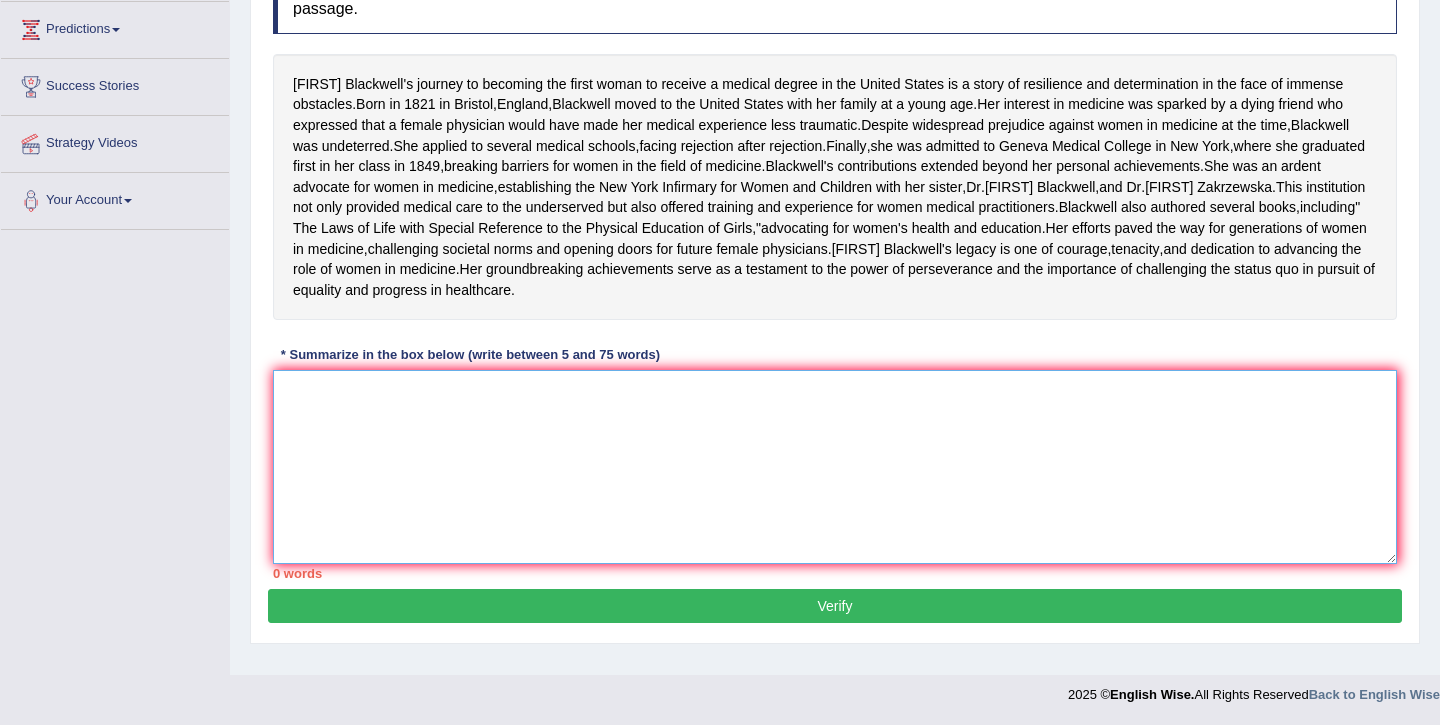 click at bounding box center (835, 467) 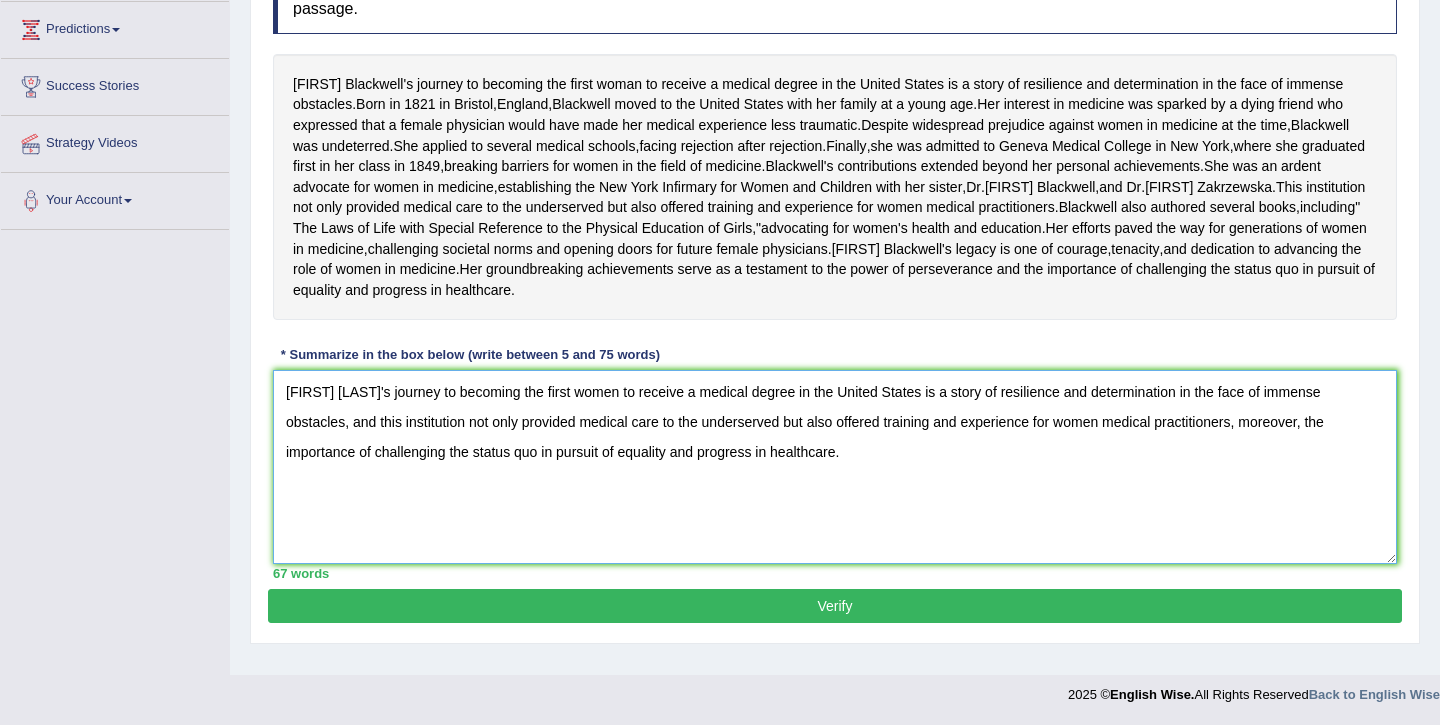 scroll, scrollTop: 412, scrollLeft: 0, axis: vertical 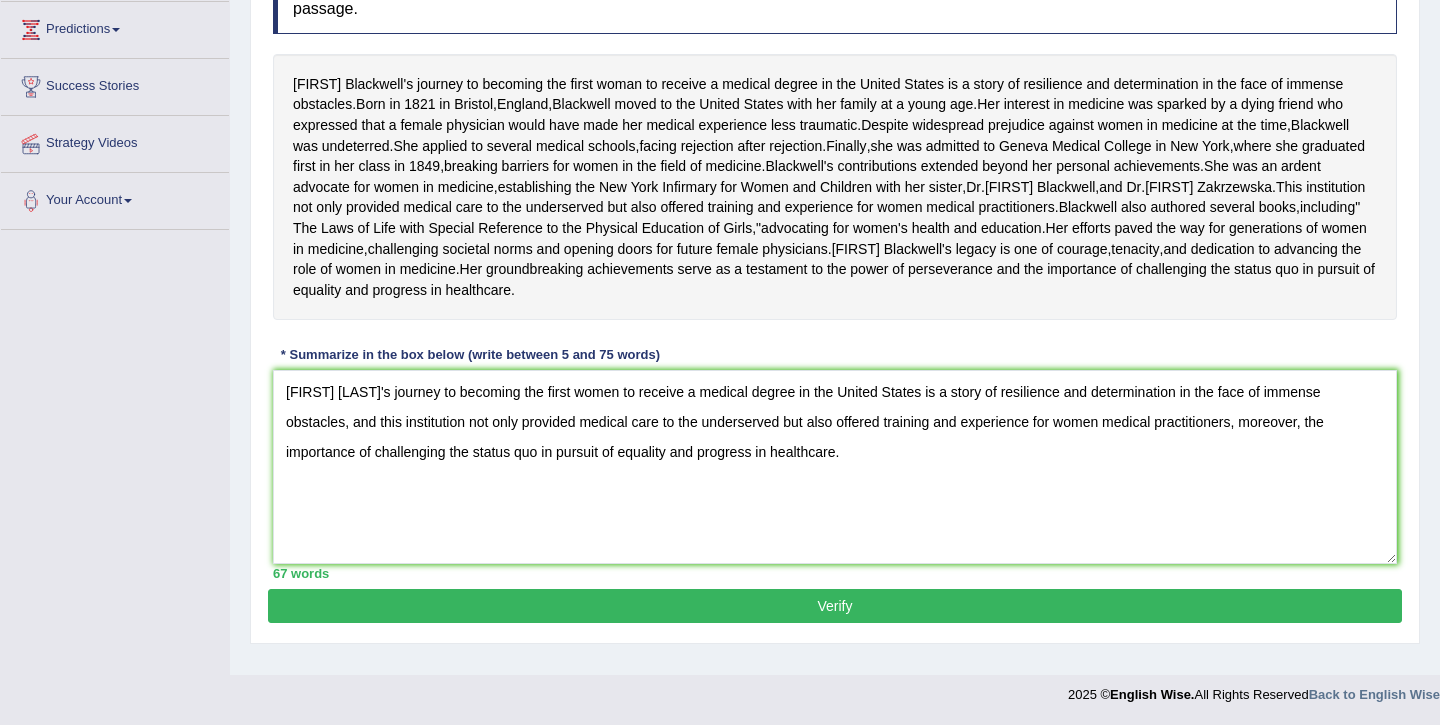 click on "Verify" at bounding box center [835, 606] 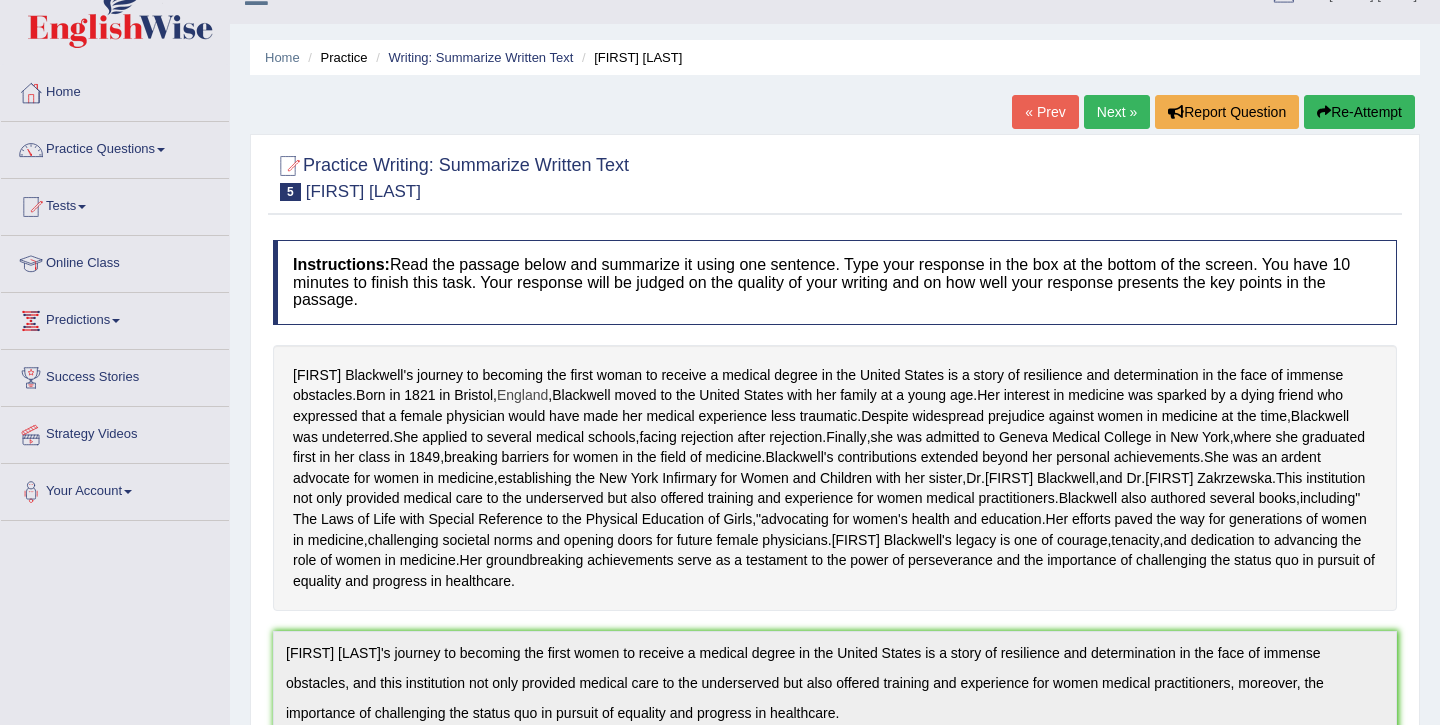 scroll, scrollTop: 0, scrollLeft: 0, axis: both 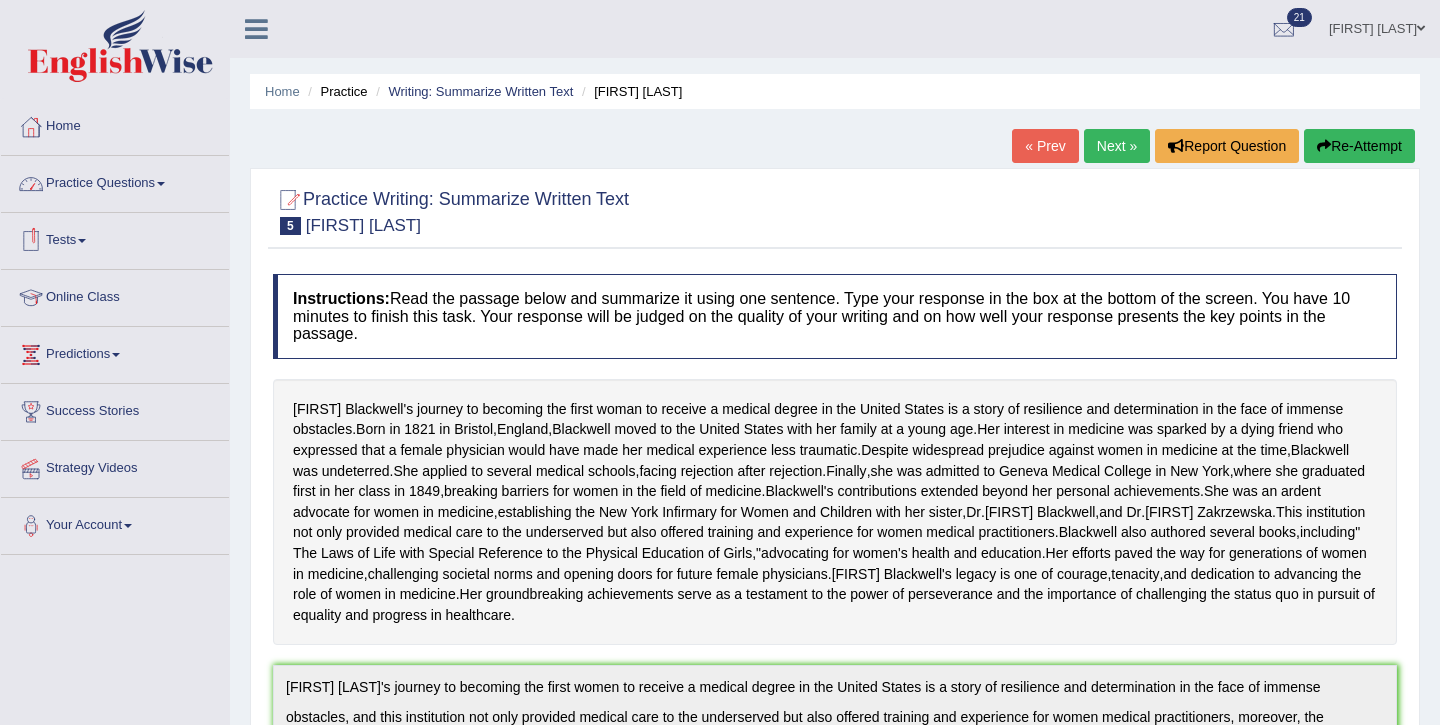 click on "Practice Questions" at bounding box center [115, 181] 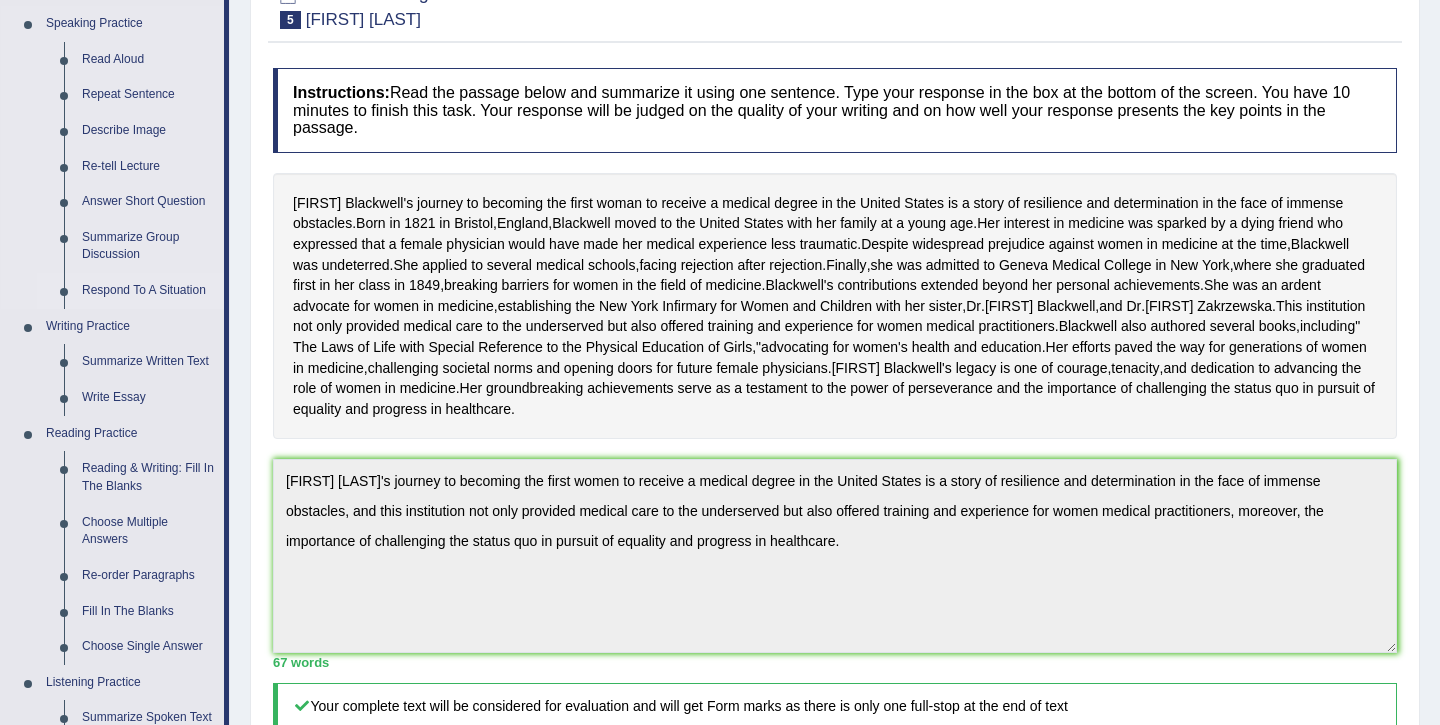 scroll, scrollTop: 208, scrollLeft: 0, axis: vertical 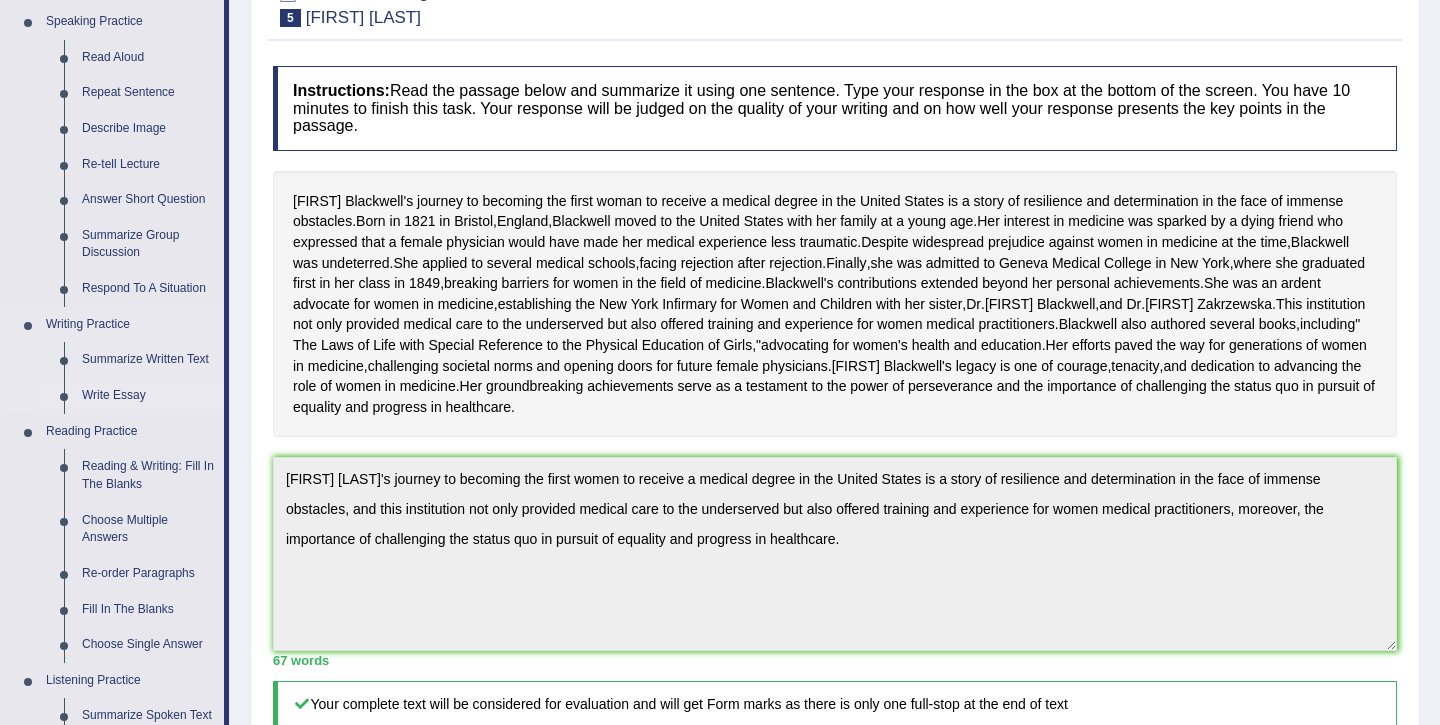 click on "Write Essay" at bounding box center (148, 396) 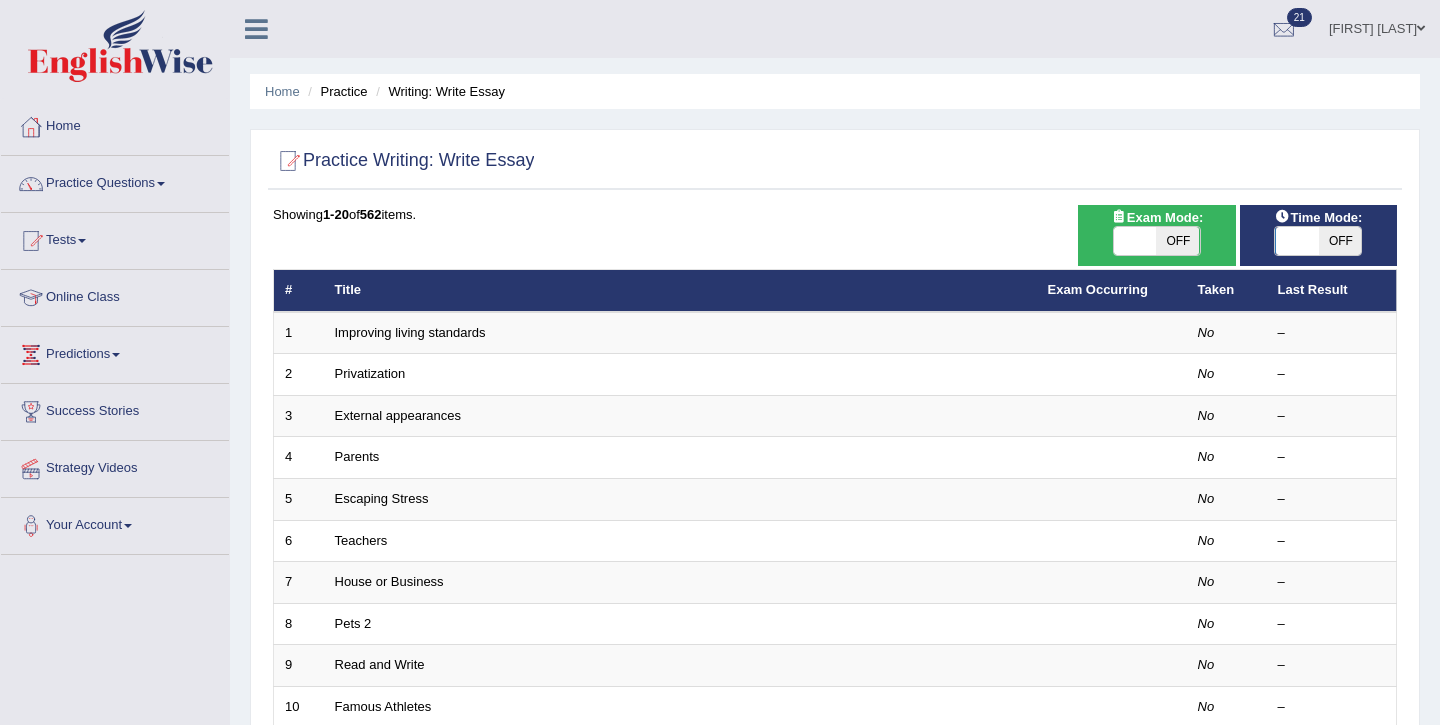 scroll, scrollTop: 202, scrollLeft: 0, axis: vertical 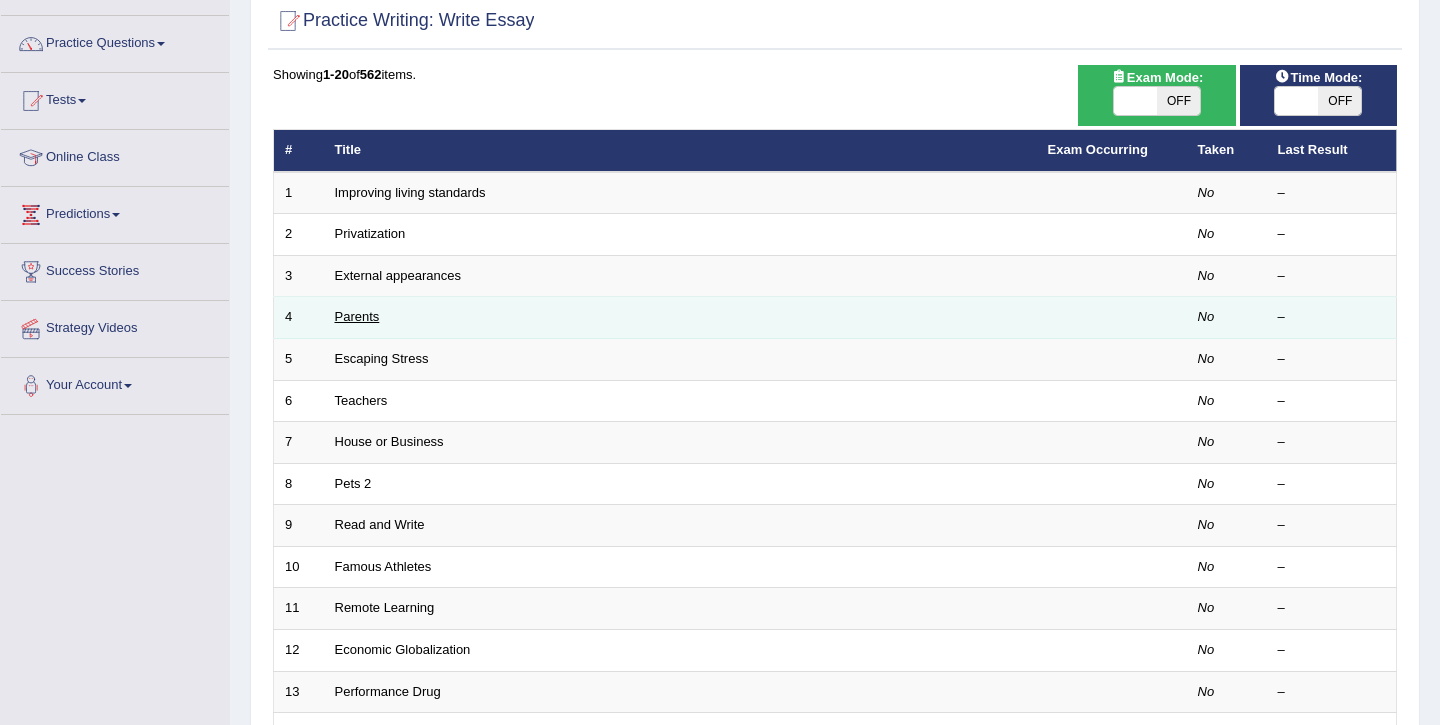 click on "Parents" at bounding box center [357, 316] 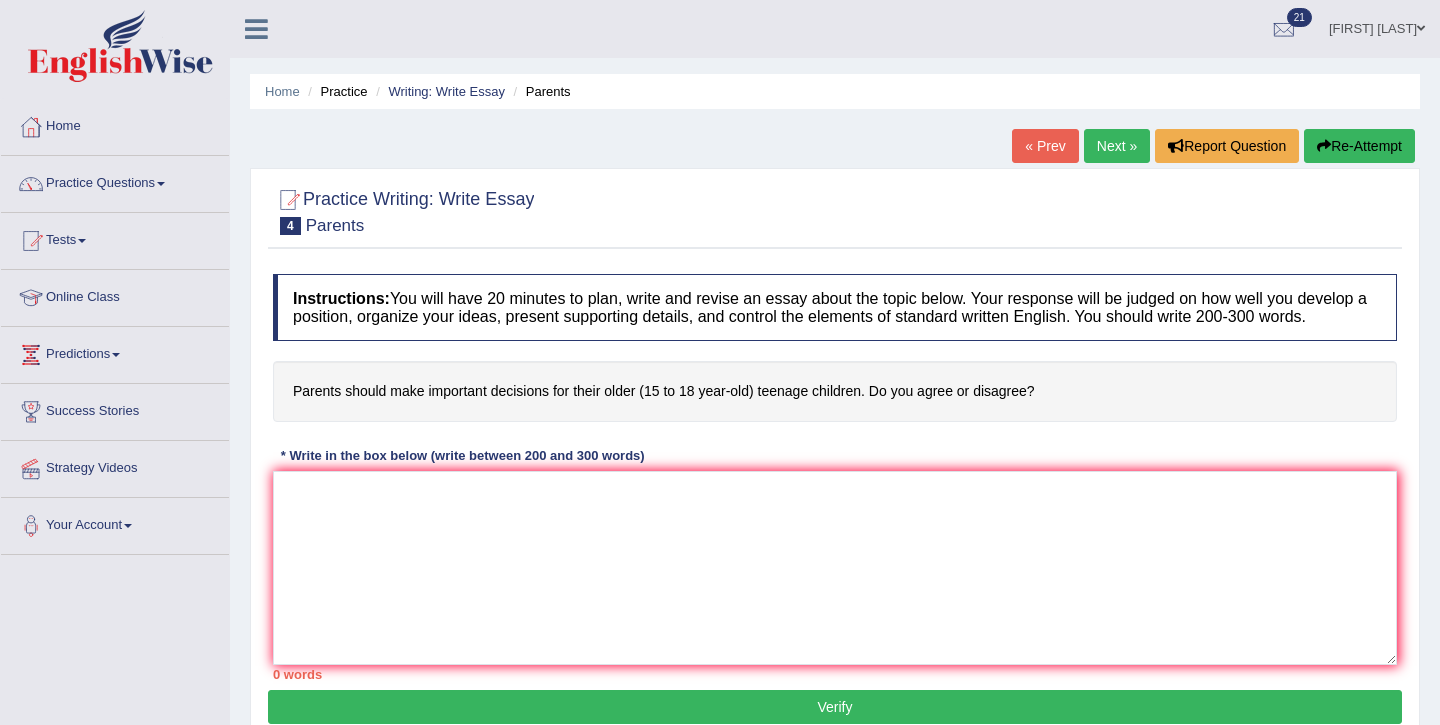 scroll, scrollTop: 26, scrollLeft: 0, axis: vertical 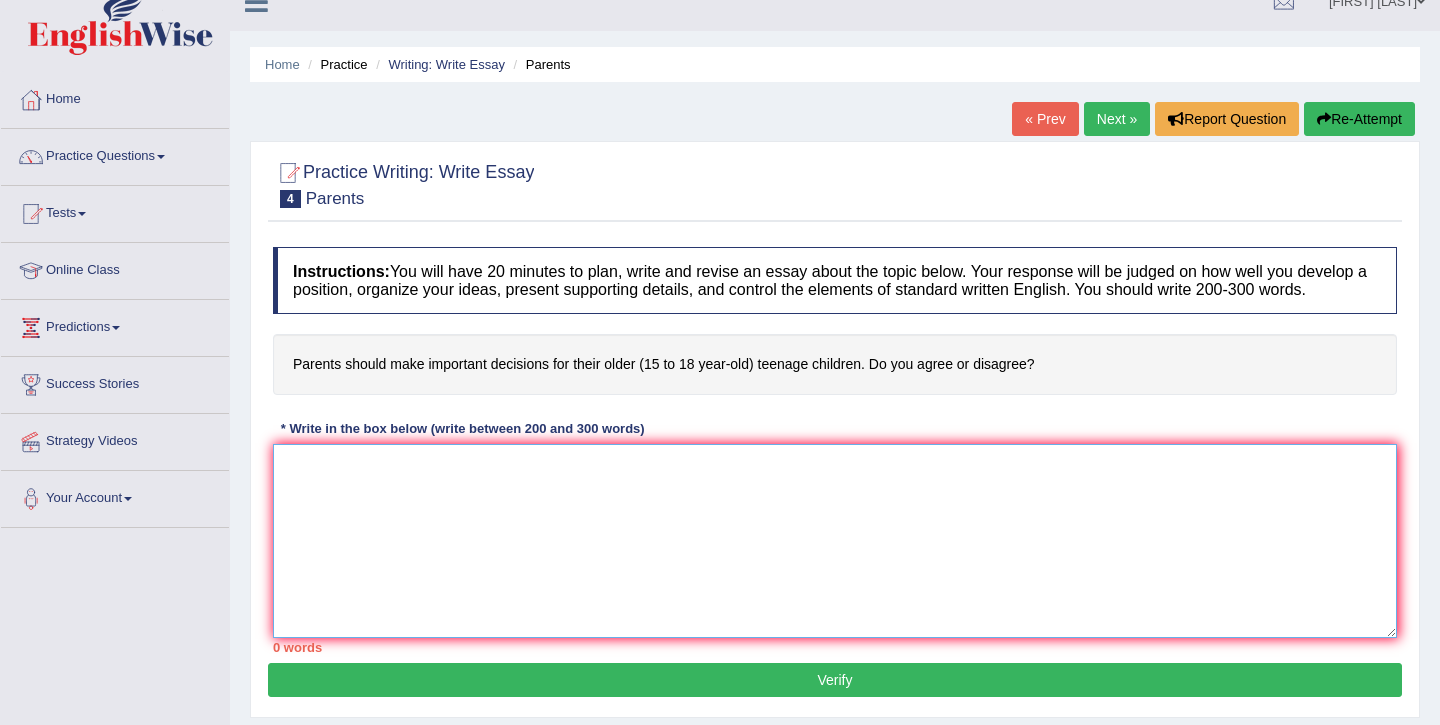 click at bounding box center (835, 541) 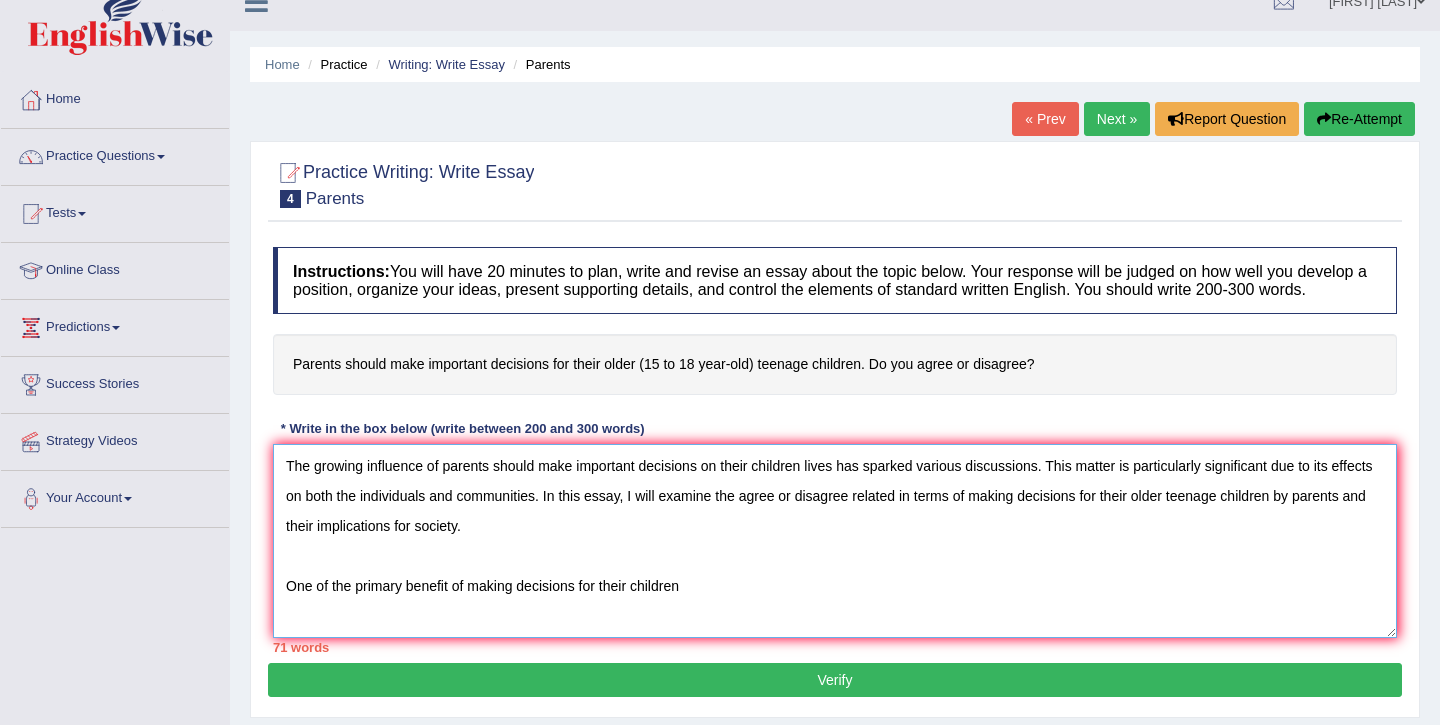 click on "The growing influence of parents should make important decisions on their children lives has sparked various discussions. This matter is particularly significant due to its effects on both the individuals and communities. In this essay, I will examine the agree or disagree related in terms of making decisions for their older teenage children by parents and their implications for society.
One of the primary benefit of making decisions for their children" at bounding box center (835, 541) 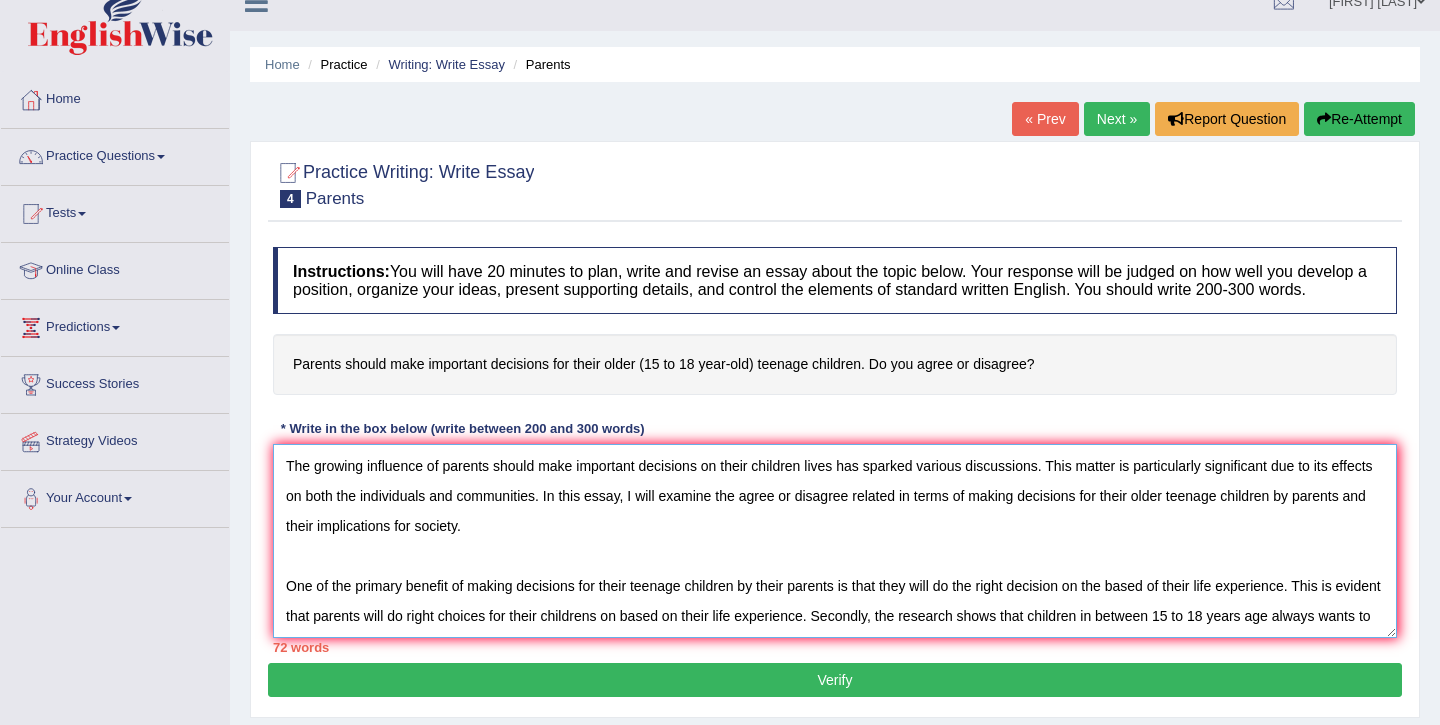 click on "The growing influence of parents should make important decisions on their children lives has sparked various discussions. This matter is particularly significant due to its effects on both the individuals and communities. In this essay, I will examine the agree or disagree related in terms of making decisions for their older teenage children by parents and their implications for society.
One of the primary benefit of making decisions for their teenage children by their parents is that they will do the right decision on the based of their life experience. This is evident that parents will do right choices for their childrens on based on their life experience. Secondly, the research shows that children in between 15 to 18 years age always wants to go outside their boundaries. They know their limits but they are more curious to select risky activities, which is not good for them. Therefore, I agree that parents will always make best decisions for their children." at bounding box center (835, 541) 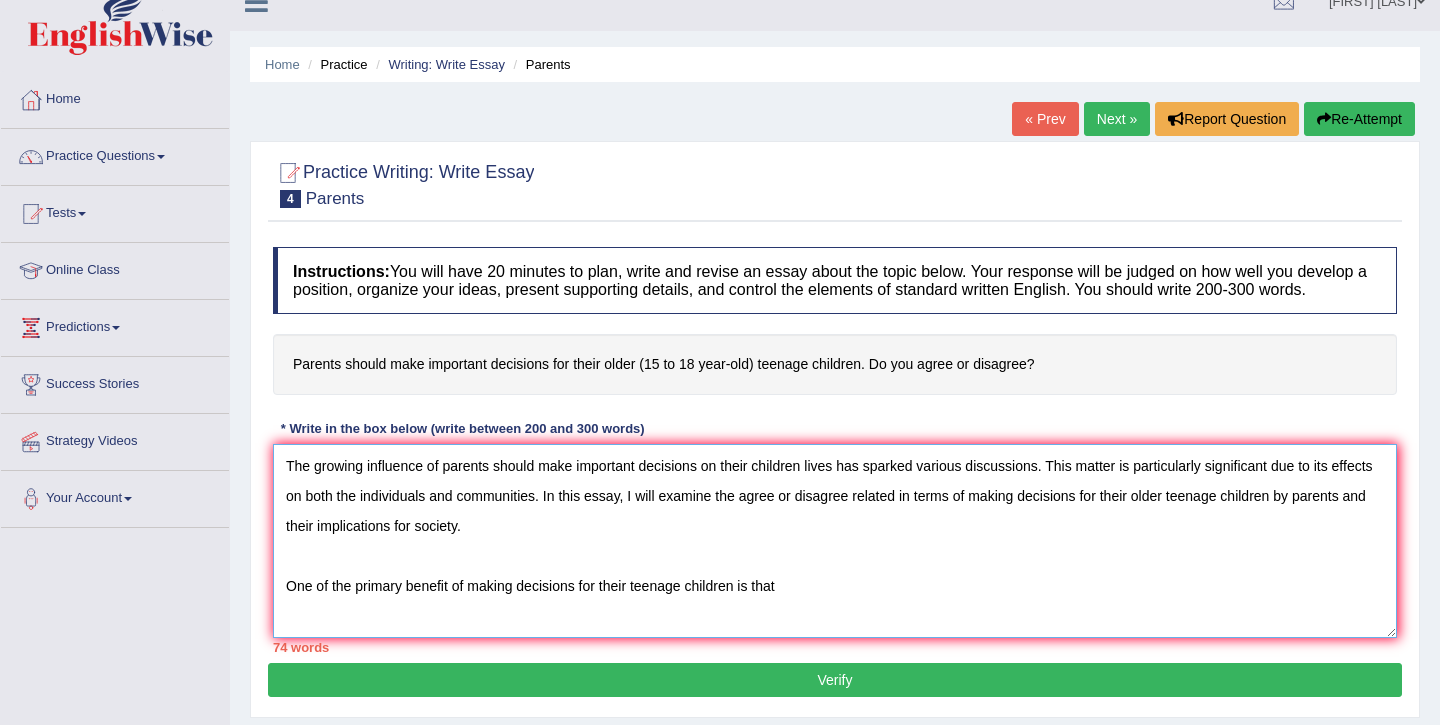 click on "The growing influence of parents should make important decisions on their children lives has sparked various discussions. This matter is particularly significant due to its effects on both the individuals and communities. In this essay, I will examine the agree or disagree related in terms of making decisions for their older teenage children by parents and their implications for society.
One of the primary benefit of making decisions for their teenage children is that" at bounding box center [835, 541] 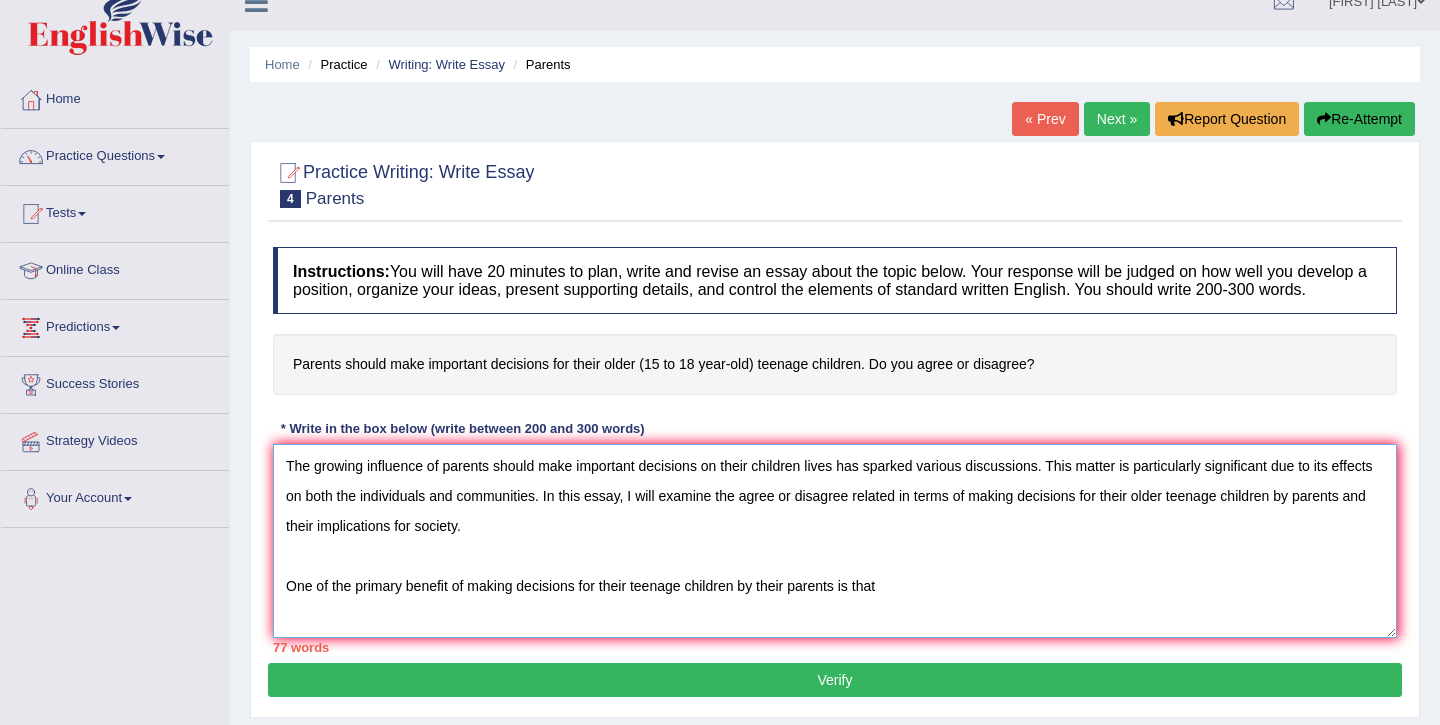 click on "The growing influence of parents should make important decisions on their children lives has sparked various discussions. This matter is particularly significant due to its effects on both the individuals and communities. In this essay, I will examine the agree or disagree related in terms of making decisions for their older teenage children by parents and their implications for society.
One of the primary benefit of making decisions for their teenage children by their parents is that" at bounding box center [835, 541] 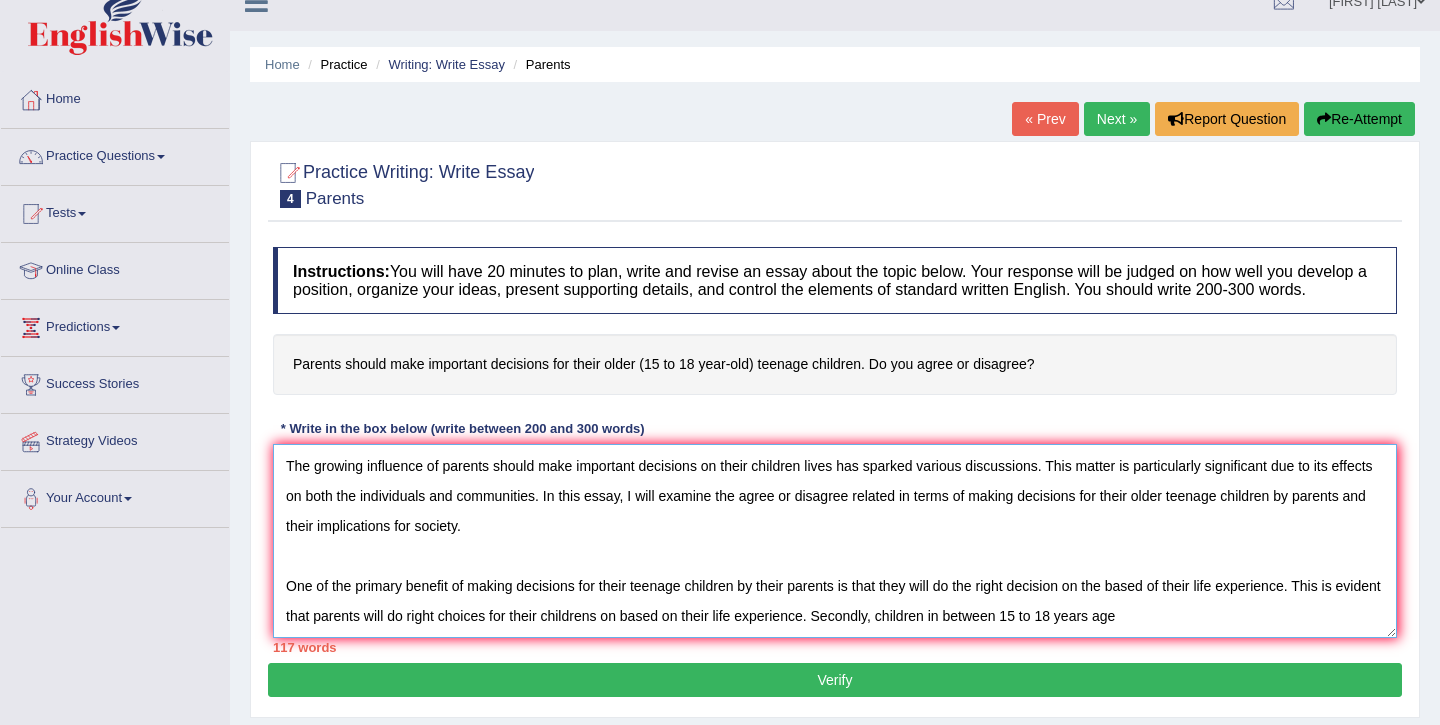 click on "The growing influence of parents should make important decisions on their children lives has sparked various discussions. This matter is particularly significant due to its effects on both the individuals and communities. In this essay, I will examine the agree or disagree related in terms of making decisions for their older teenage children by parents and their implications for society.
One of the primary benefit of making decisions for their teenage children by their parents is that they will do the right decision on the based of their life experience. This is evident that parents will do right choices for their childrens on based on their life experience. Secondly, children in between 15 to 18 years age" at bounding box center (835, 541) 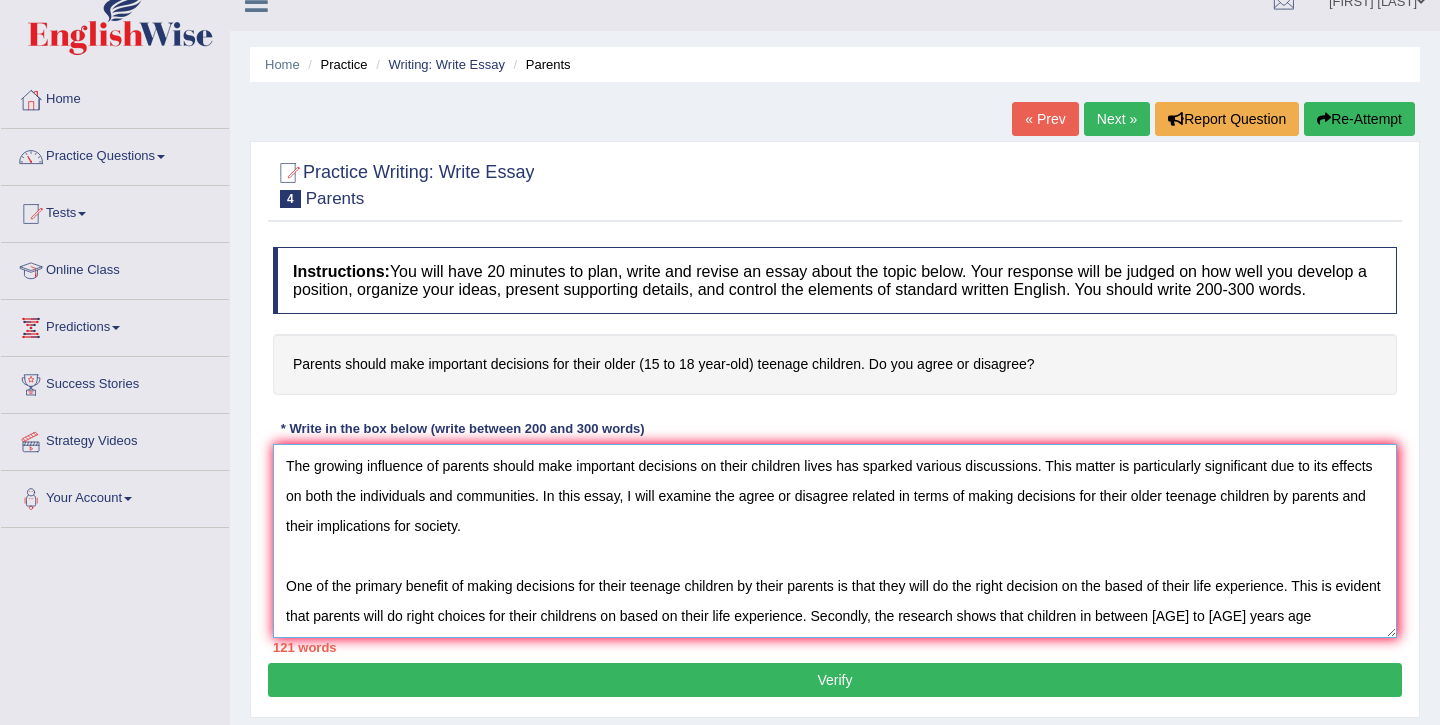 click on "The growing influence of parents should make important decisions on their children lives has sparked various discussions. This matter is particularly significant due to its effects on both the individuals and communities. In this essay, I will examine the agree or disagree related in terms of making decisions for their older teenage children by parents and their implications for society.
One of the primary benefit of making decisions for their teenage children by their parents is that they will do the right decision on the based of their life experience. This is evident that parents will do right choices for their childrens on based on their life experience. Secondly, the research shows that children in between [AGE] to [AGE] years age" at bounding box center [835, 541] 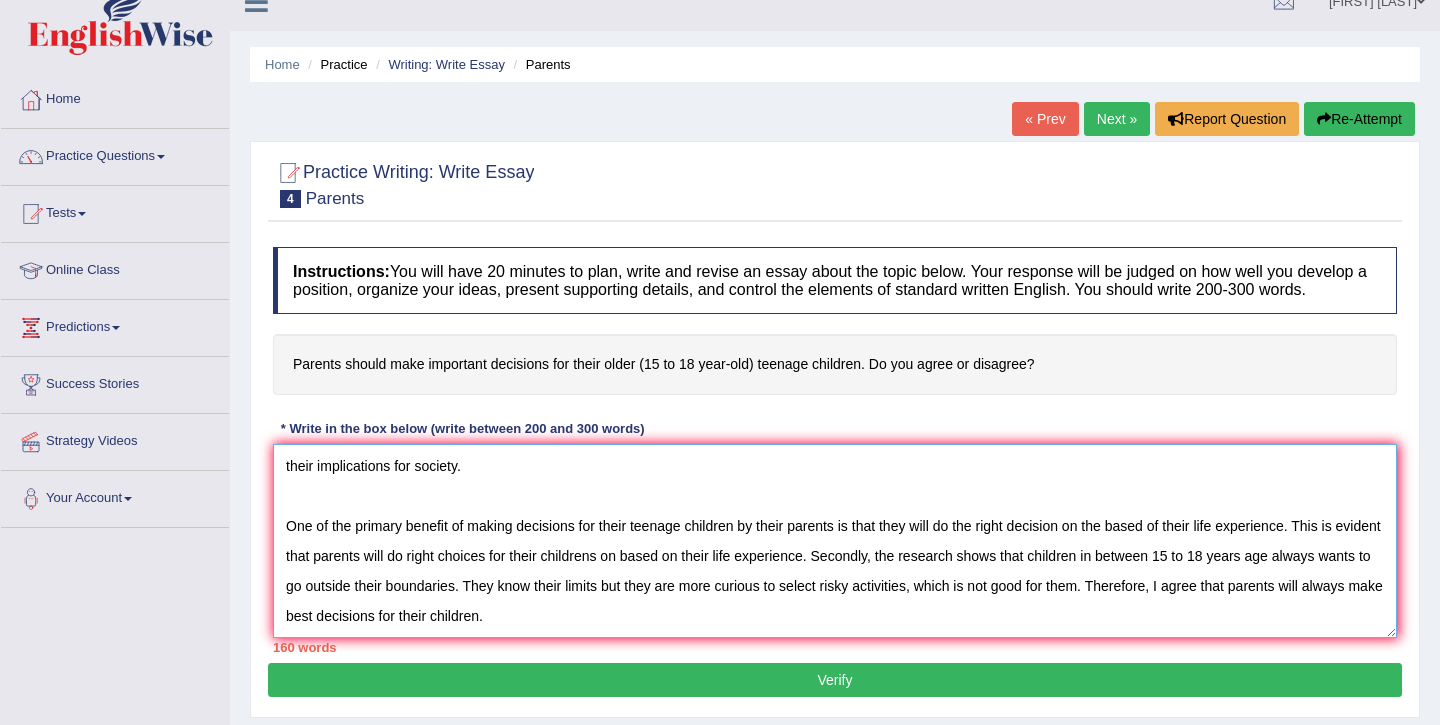 scroll, scrollTop: 107, scrollLeft: 0, axis: vertical 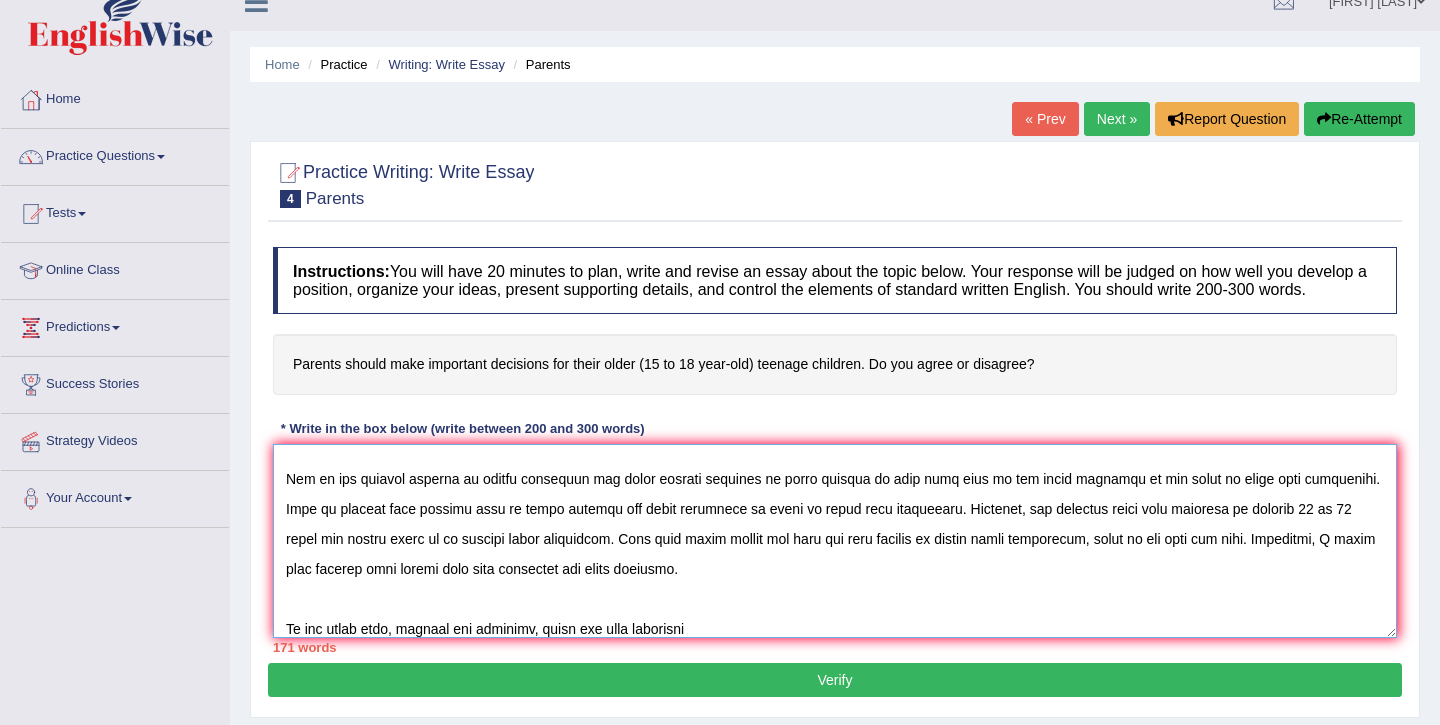 type on "The growing influence of parents should make important decisions on their children lives has sparked various discussions. This matter is particularly significant due to its effects on both the individuals and communities. In this essay, I will examine the agree or disagree related in terms of making decisions for their older teenage children by parents and their implications for society.
One of the primary benefit of making decisions for their teenage children by their parents is that they will do the right decision on the based of their life experience. This is evident that parents will do right choices for their childrens on based on their life experience. Secondly, the research shows that children in between 15 to 18 years age always wants to go outside their boundaries. They know their limits but they are more curious to select risky activities, which is not good for them. Therefore, I agree that parents will always make best decisions for their children.
On the other hand, despite its benefits, ther..." 